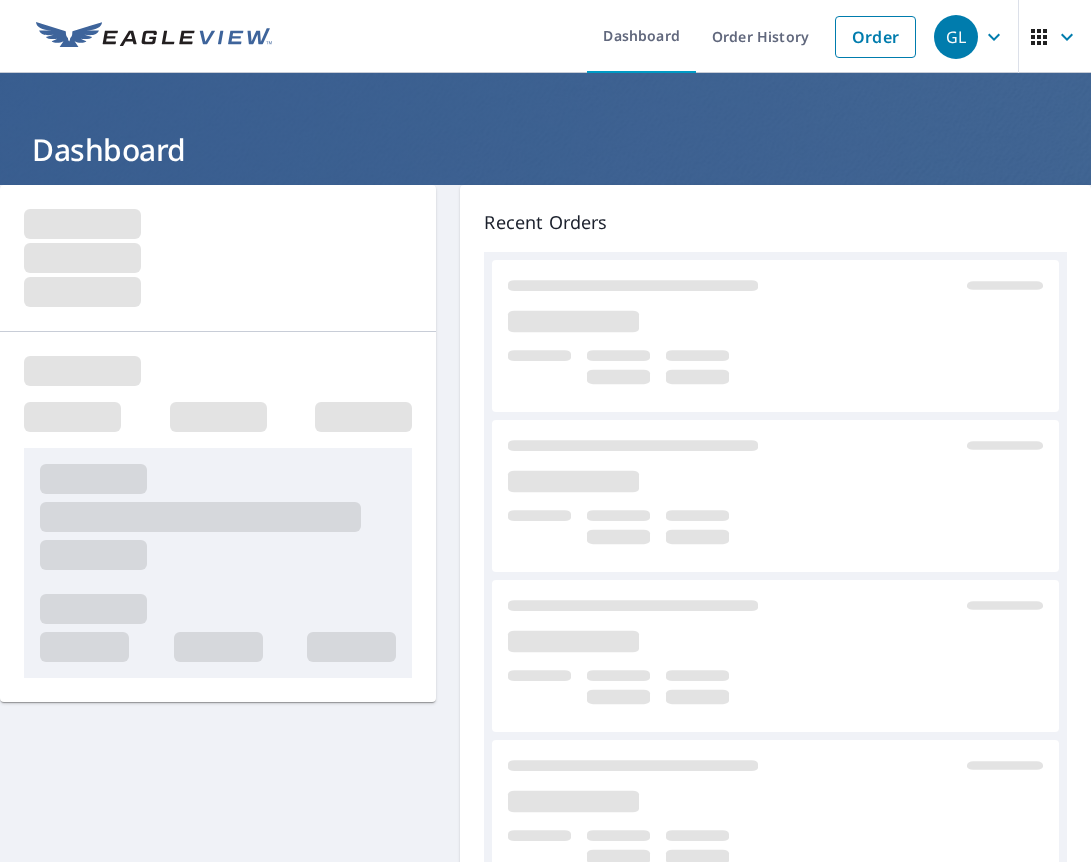 scroll, scrollTop: 0, scrollLeft: 0, axis: both 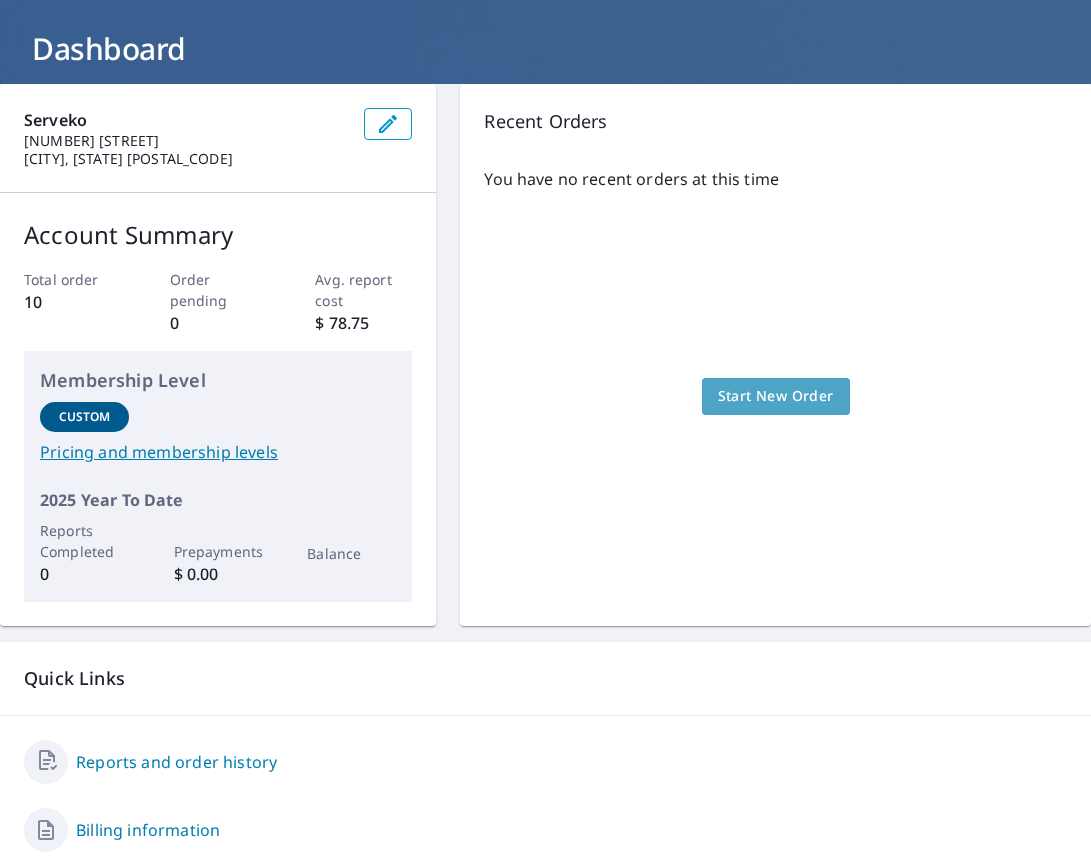 click on "Start New Order" at bounding box center [776, 396] 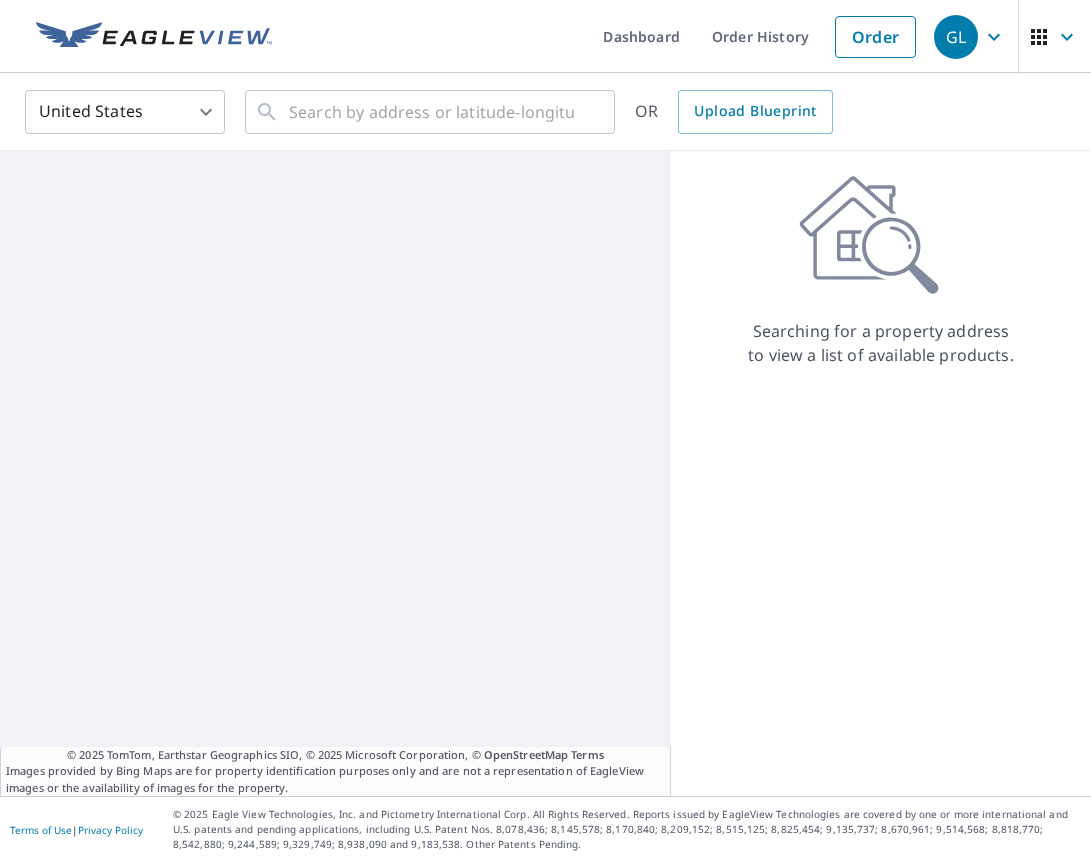 scroll, scrollTop: 0, scrollLeft: 0, axis: both 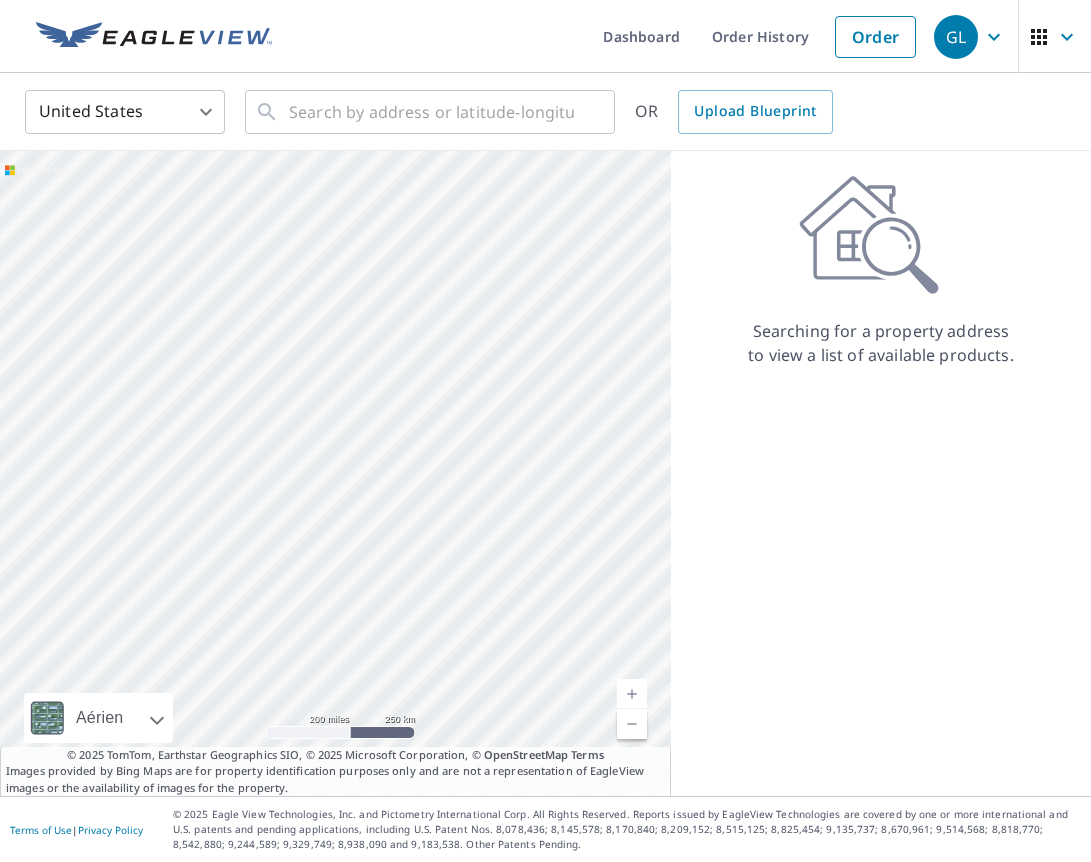 click on "GL GL
Dashboard Order History Order GL United States US ​ ​ OR Upload Blueprint Aérien Route Carte routière standard Aérien Vue détaillée du dessus Libellés Libellés 200 miles 250 km © 2025 TomTom, Earthstar Geographics  SIO, © 2025 Microsoft Corporation Terms © 2025 TomTom, Earthstar Geographics SIO, © 2025 Microsoft Corporation, ©   OpenStreetMap   Terms Images provided by Bing Maps are for property identification purposes only and are not a representation of EagleView images or the availability of images for the property. Searching for a property address to view a list of available products. Terms of Use  |  Privacy Policy © 2025 Eagle View Technologies, Inc. and Pictometry International Corp. All Rights Reserved. Reports issued by EagleView Technologies are covered by   one or more international and U.S. patents and pending applications, including U.S. Patent Nos. 8,078,436; 8,145,578; 8,170,840; 8,209,152;
X" at bounding box center (545, 431) 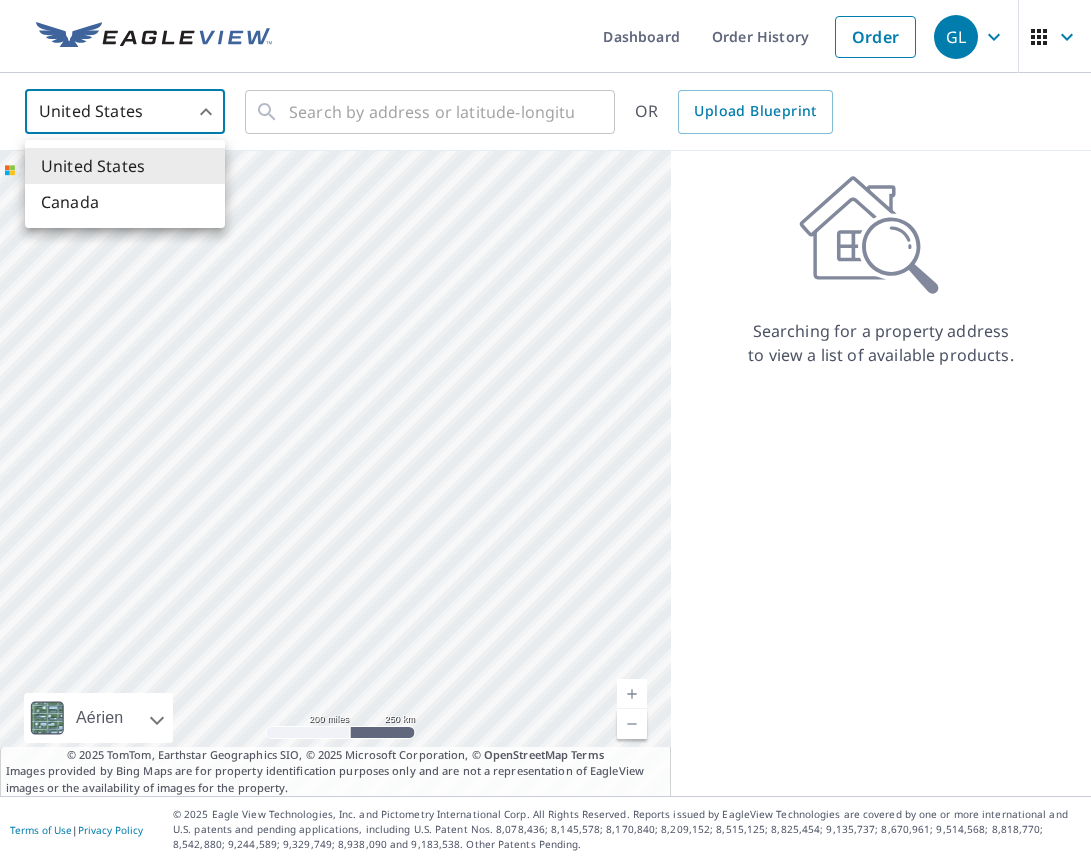 drag, startPoint x: 94, startPoint y: 201, endPoint x: 114, endPoint y: 189, distance: 23.323807 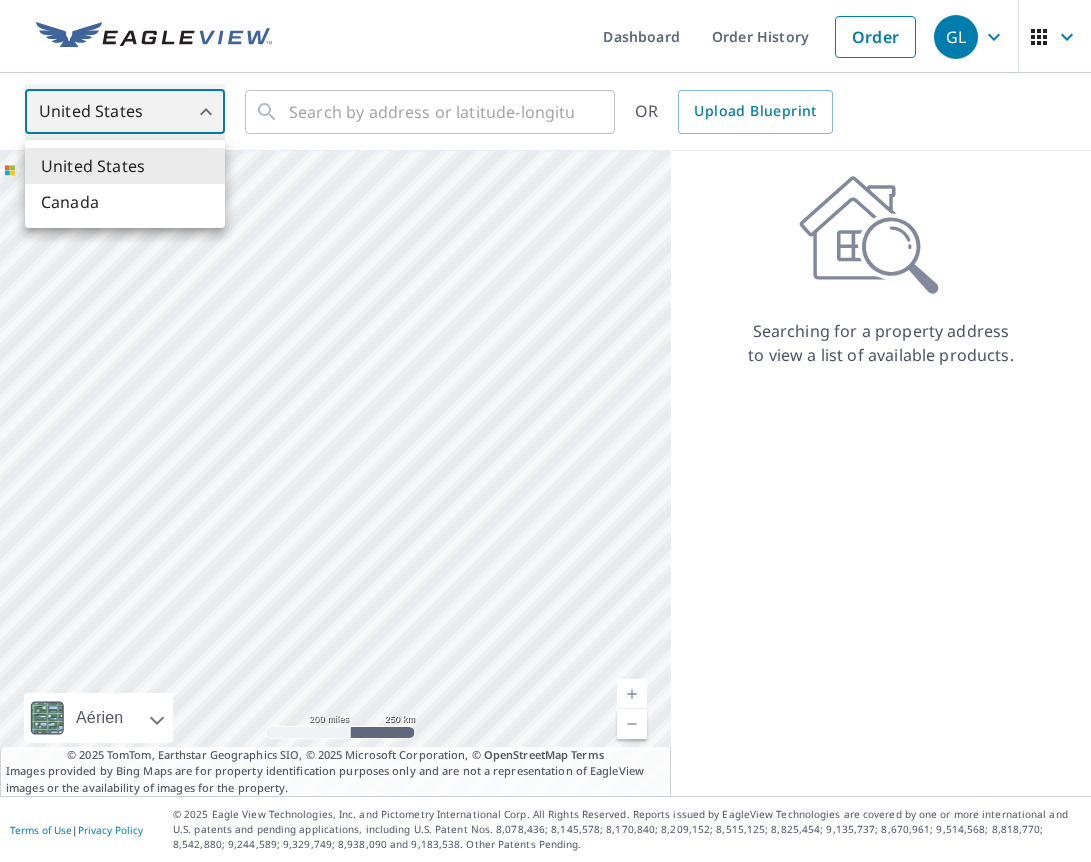 type on "CA" 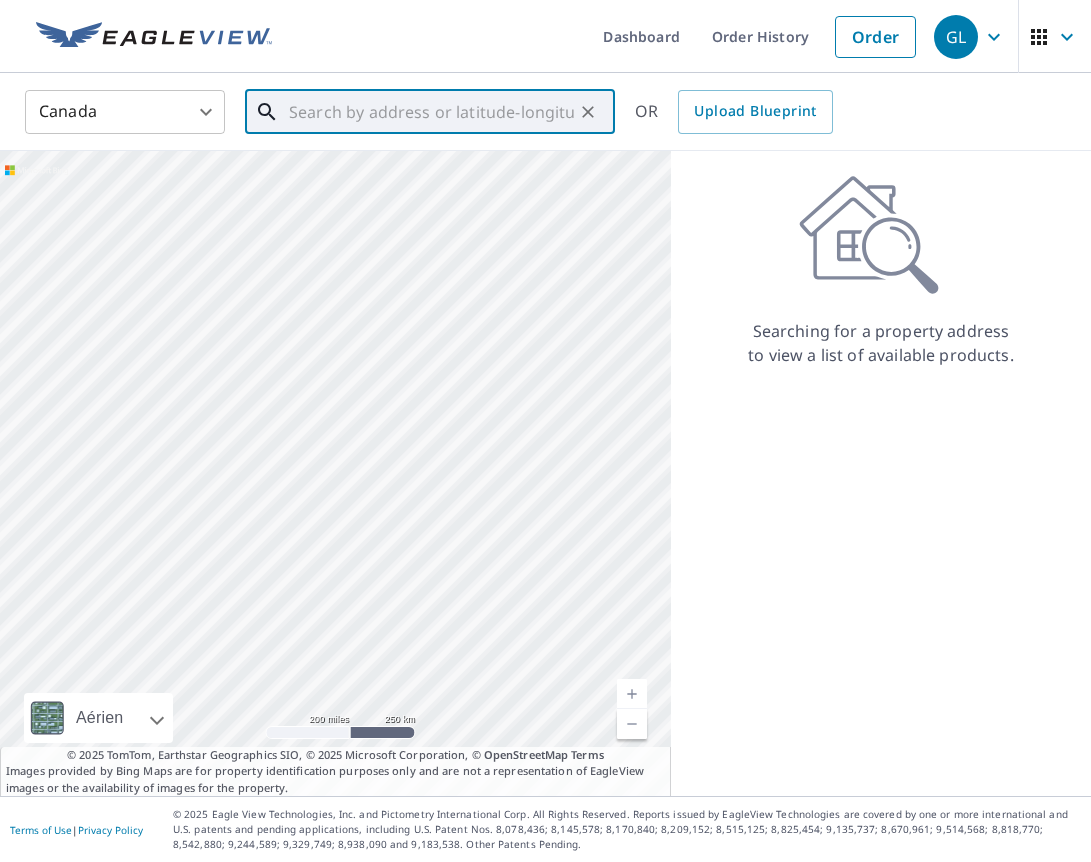 click at bounding box center [431, 112] 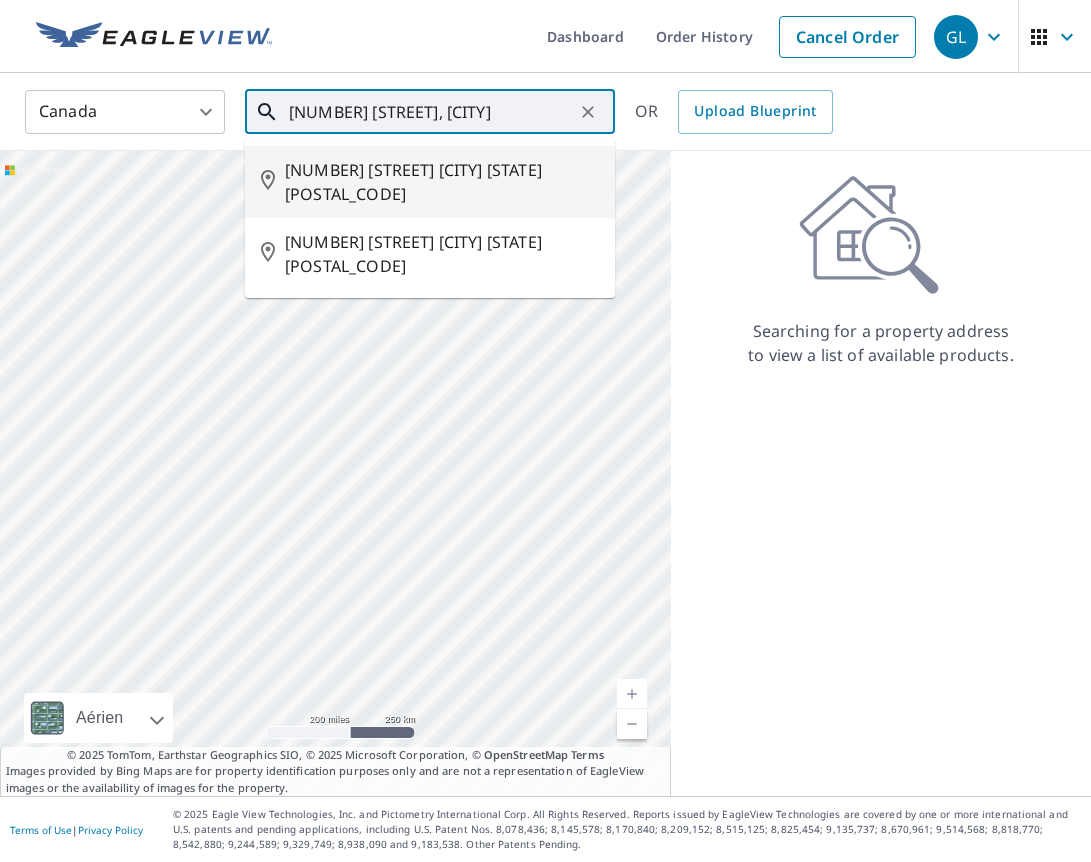click on "[NUMBER] [STREET] [CITY] [STATE] [POSTAL_CODE]" at bounding box center (442, 182) 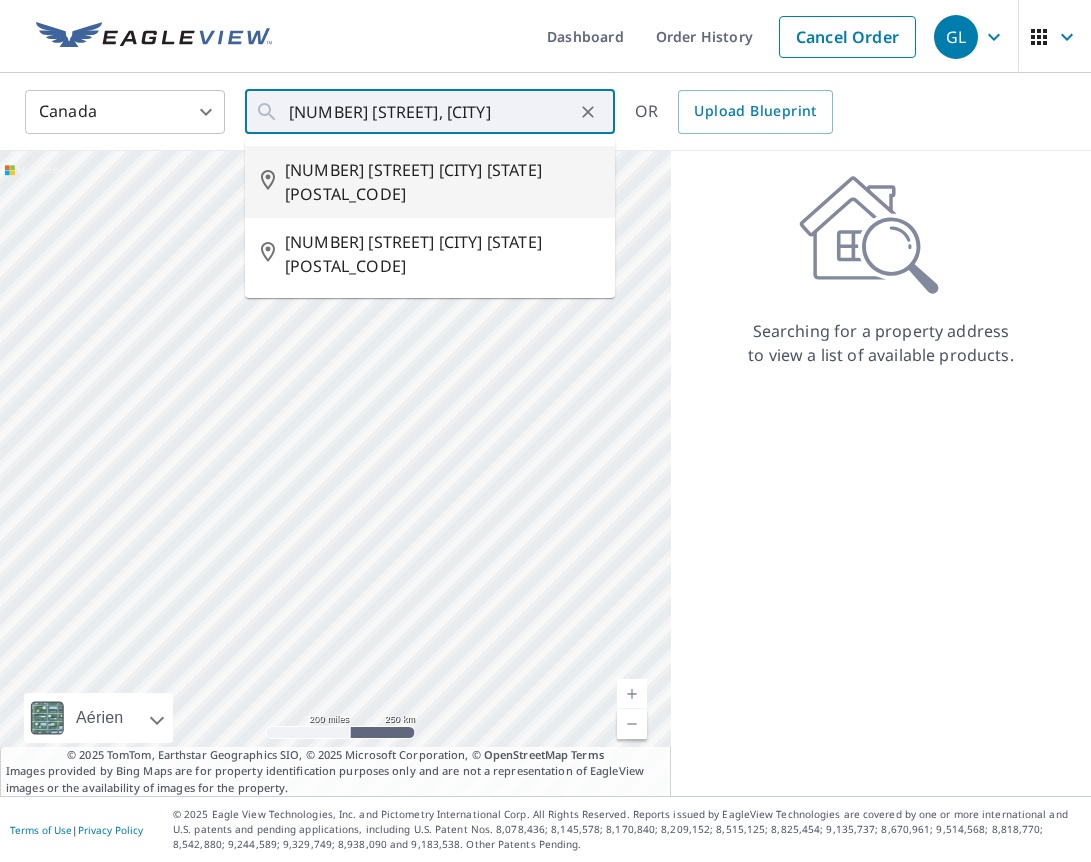 type on "[NUMBER] [STREET] [CITY] [STATE] [POSTAL_CODE]" 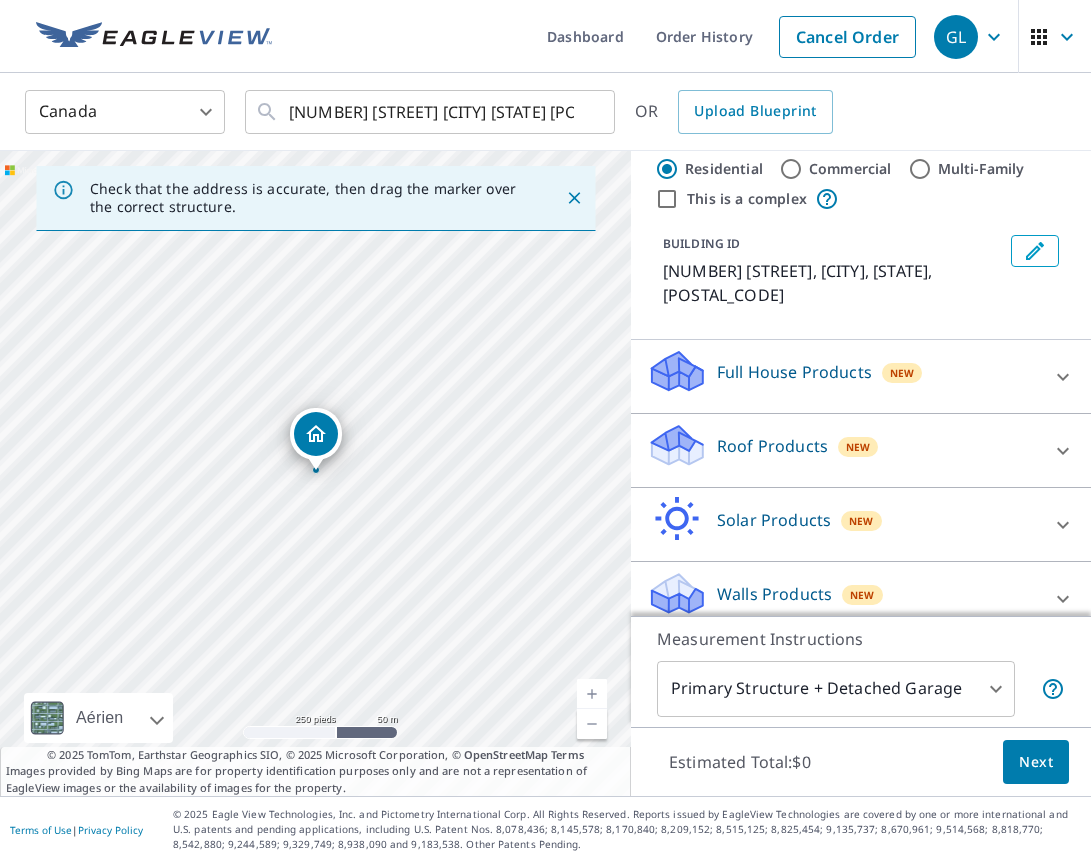 scroll, scrollTop: 48, scrollLeft: 0, axis: vertical 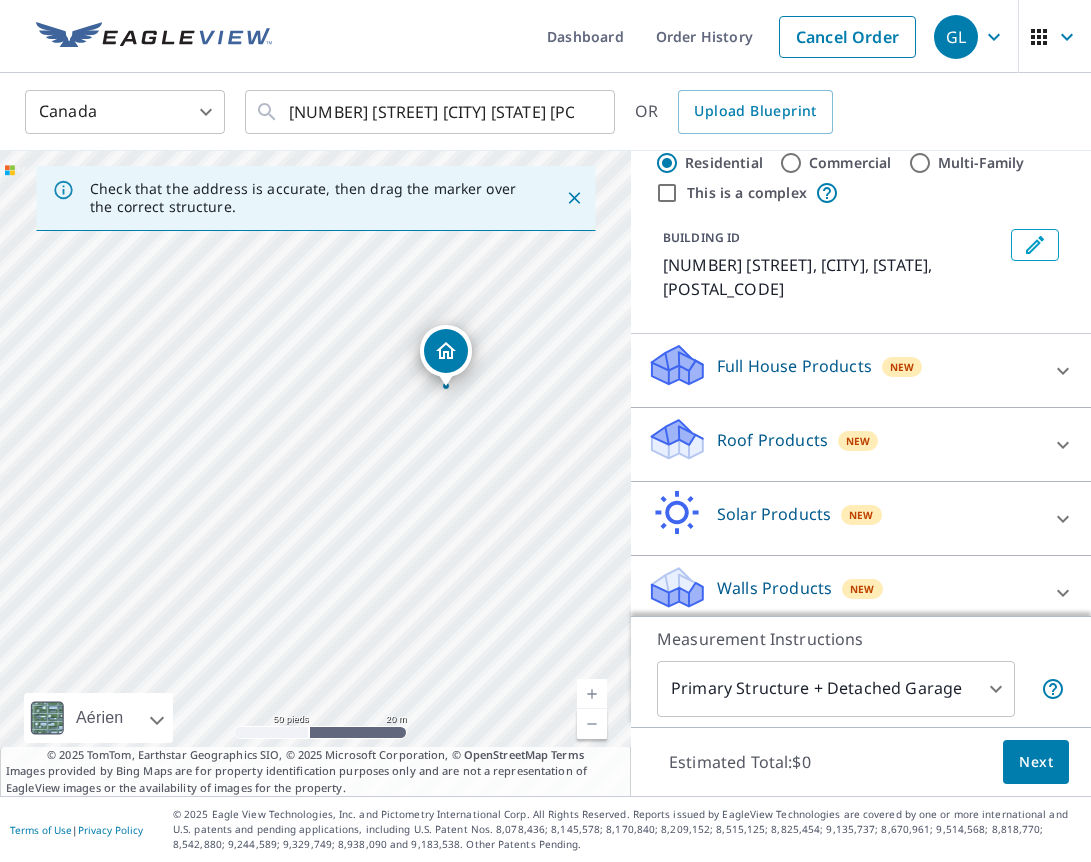 drag, startPoint x: 229, startPoint y: 543, endPoint x: 488, endPoint y: 406, distance: 293.0017 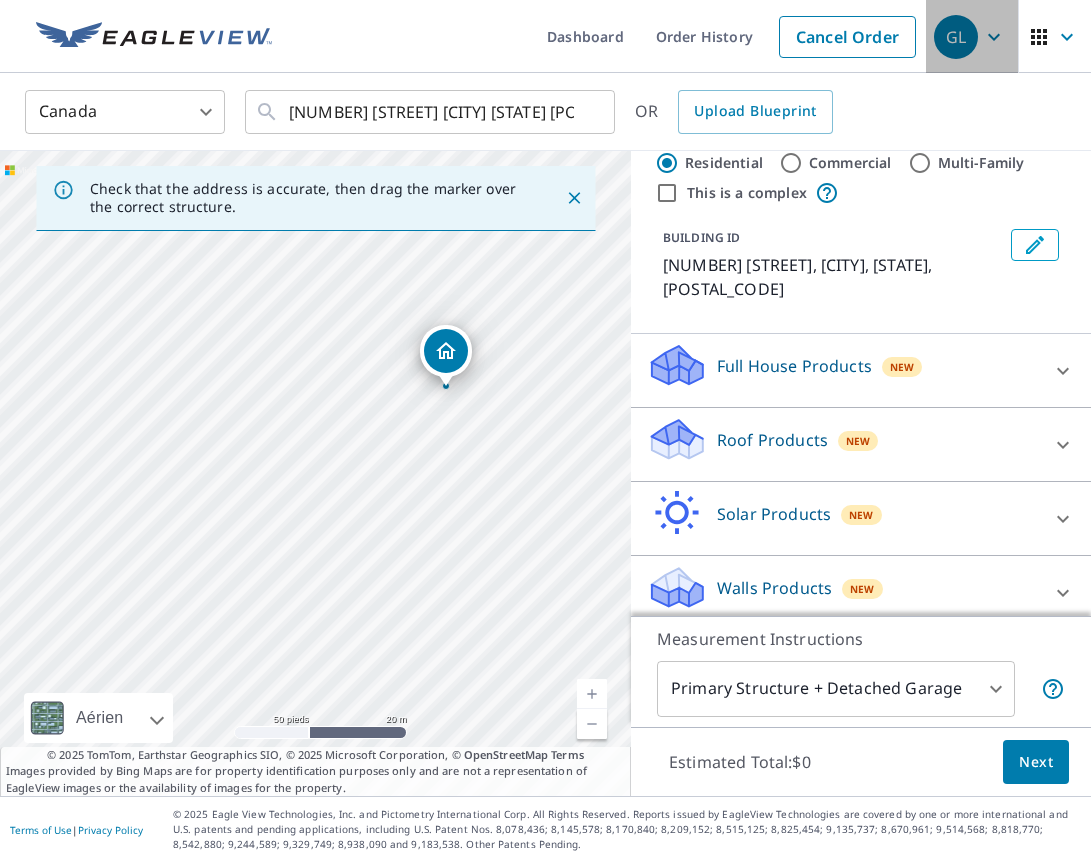 click 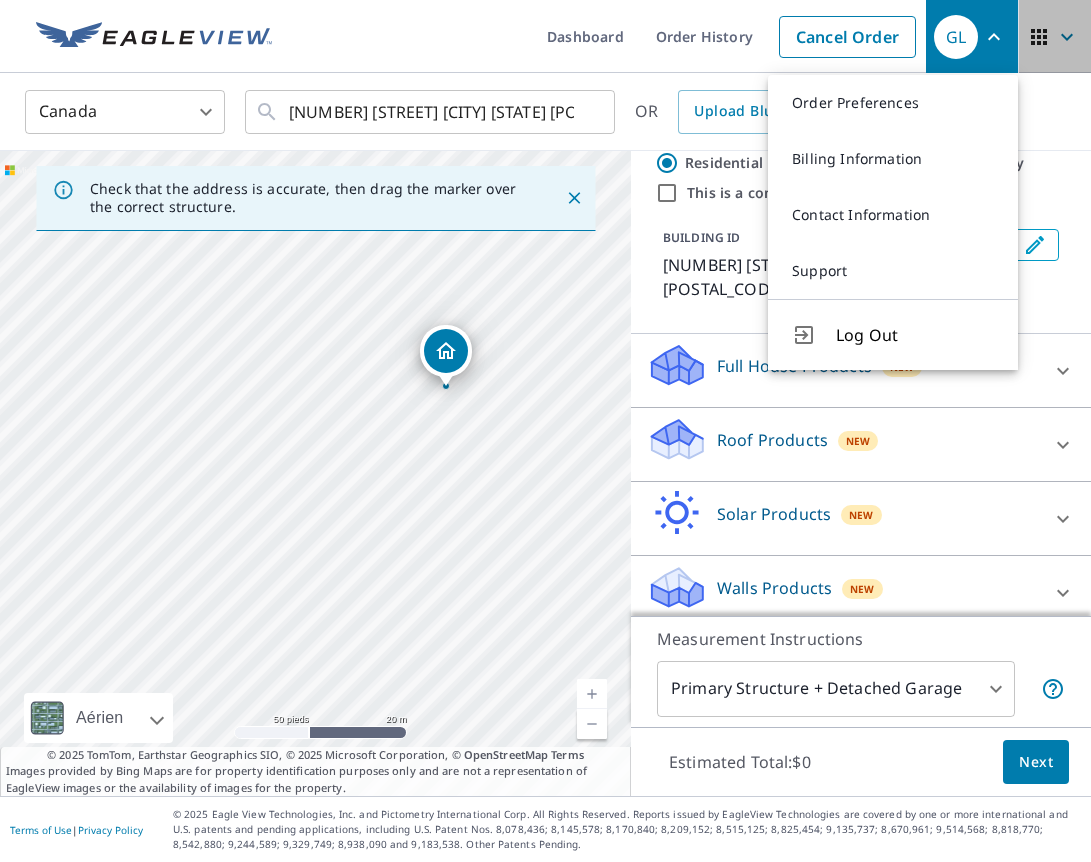 click 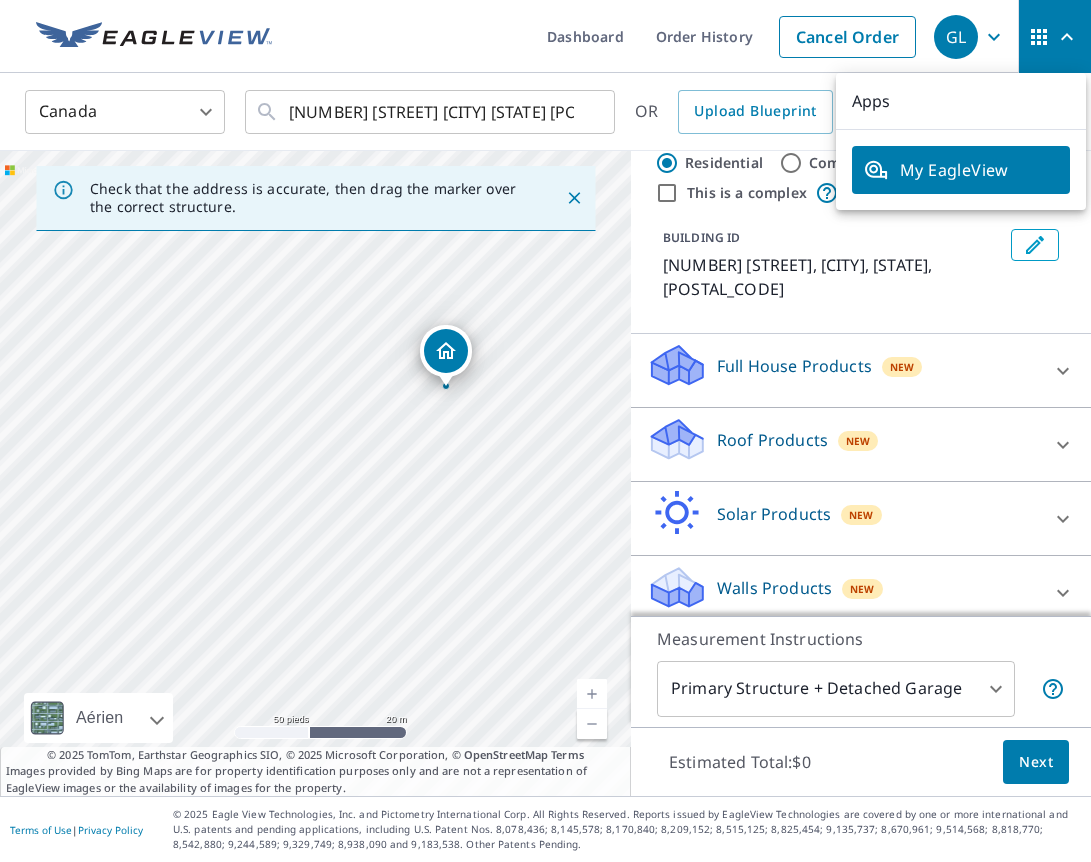 click on "[NUMBER] [STREET], [CITY], [STATE], [POSTAL_CODE]" at bounding box center (833, 277) 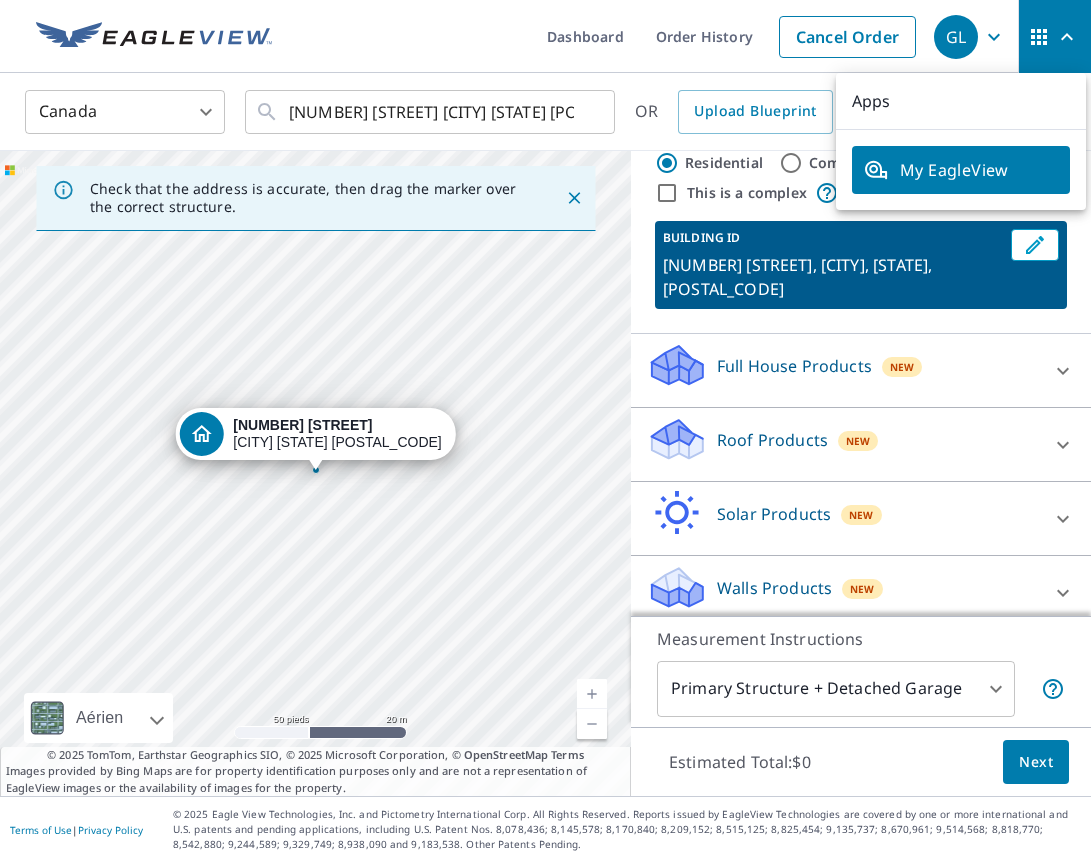 scroll, scrollTop: 62, scrollLeft: 0, axis: vertical 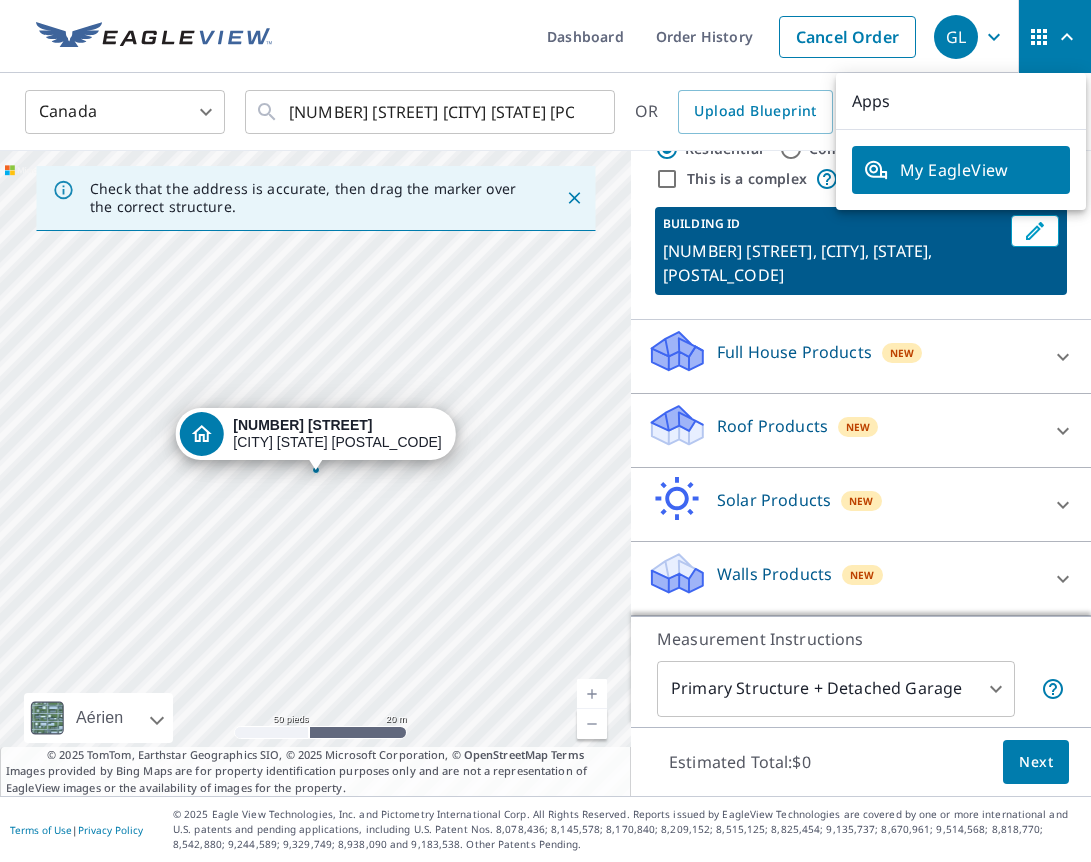 click on "Full House Products" at bounding box center (794, 352) 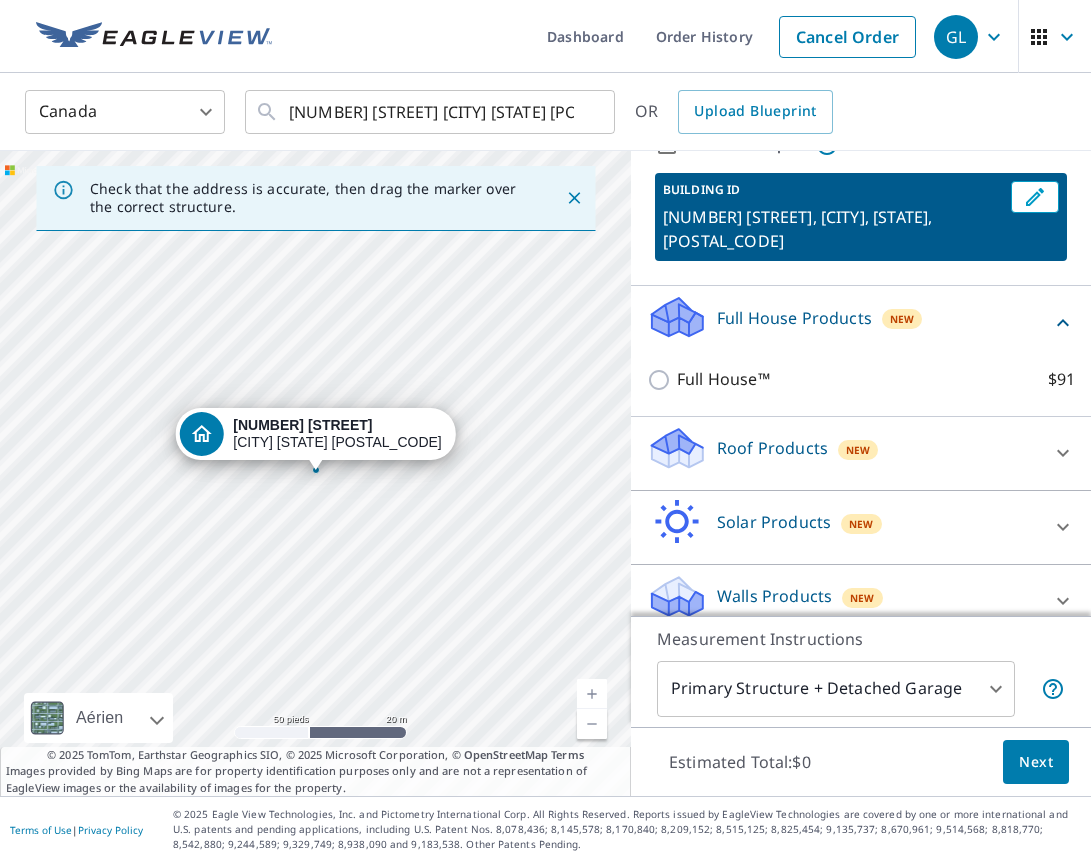 scroll, scrollTop: 119, scrollLeft: 0, axis: vertical 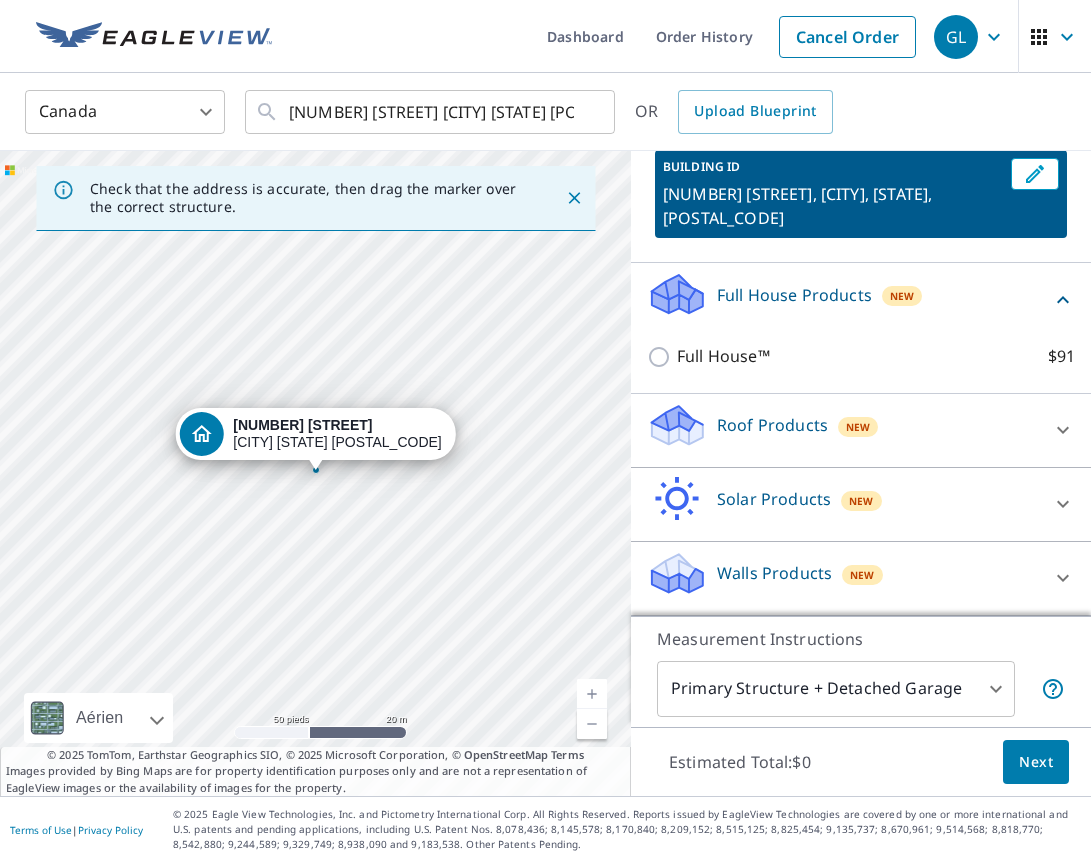 click on "Roof Products New" at bounding box center (843, 430) 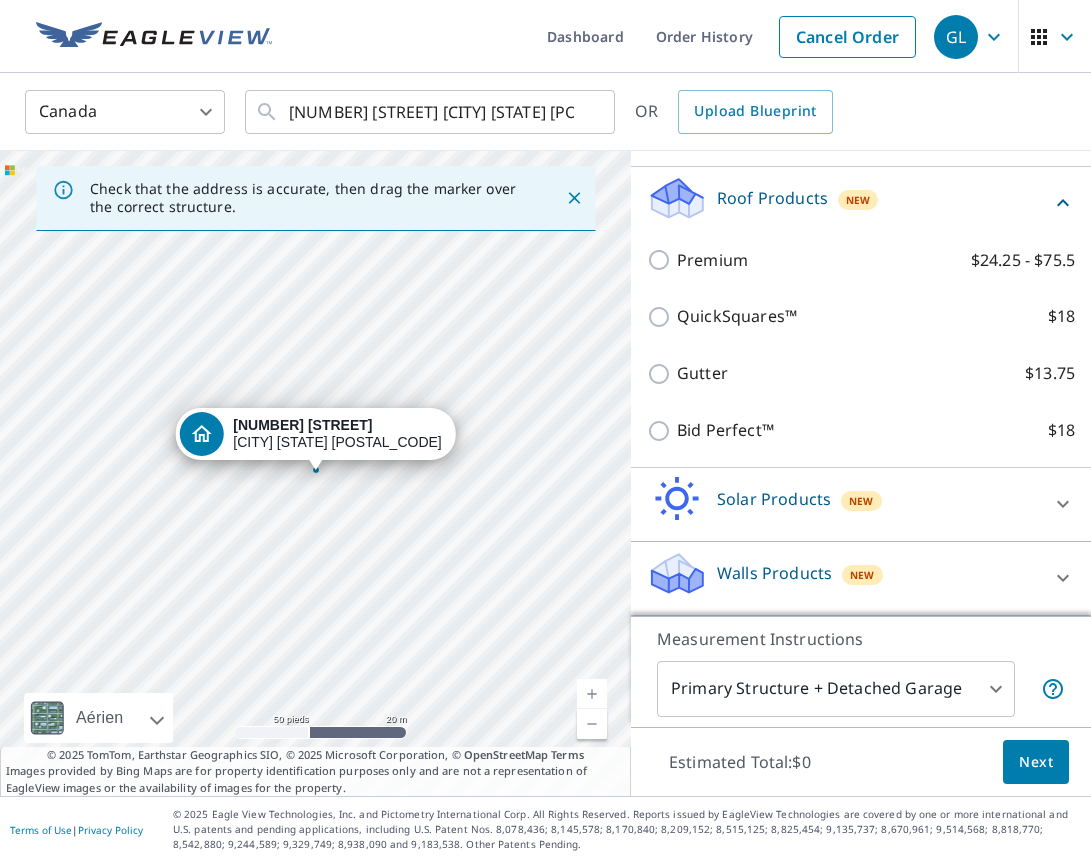 scroll, scrollTop: 343, scrollLeft: 0, axis: vertical 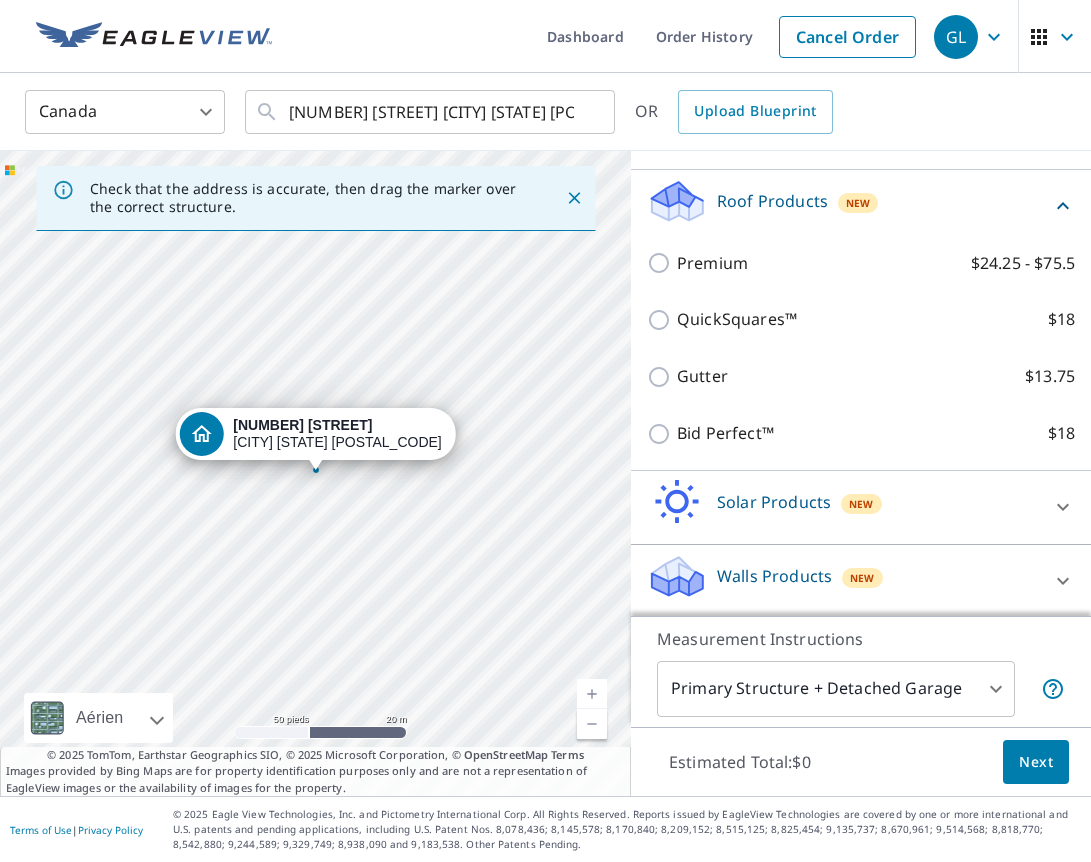 click on "Solar Products New" at bounding box center [843, 507] 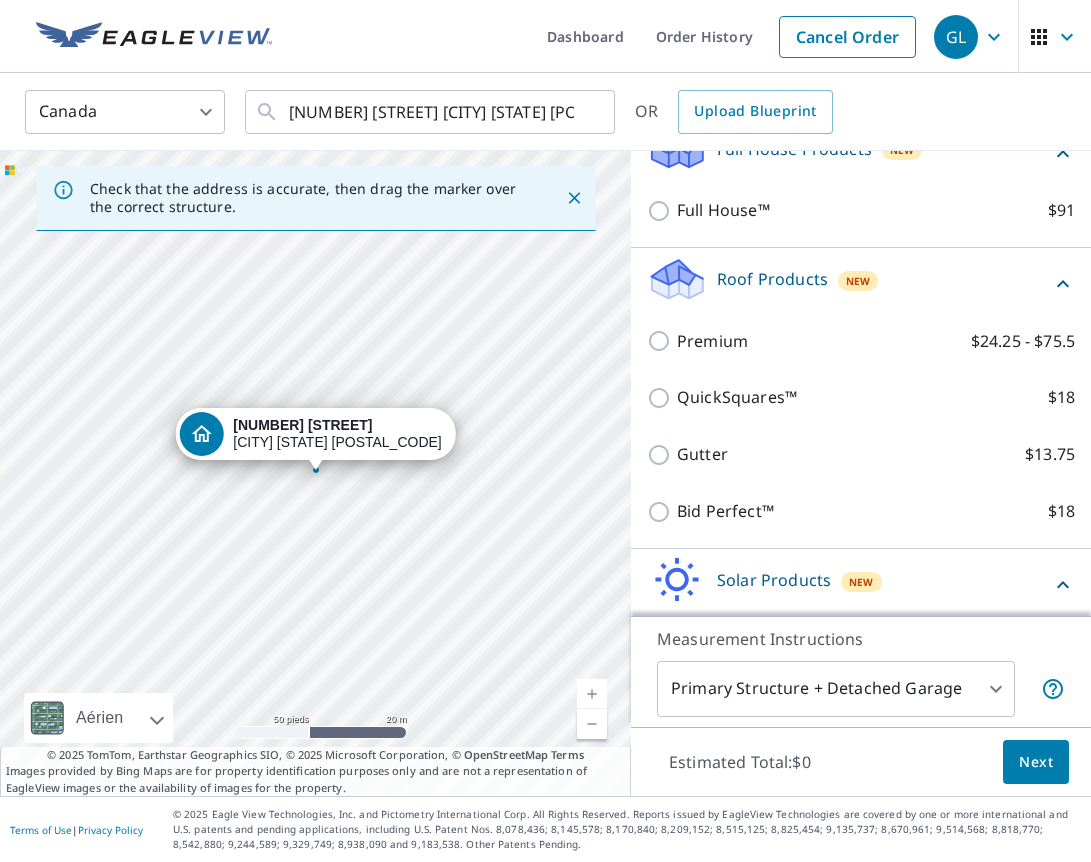 scroll, scrollTop: 261, scrollLeft: 0, axis: vertical 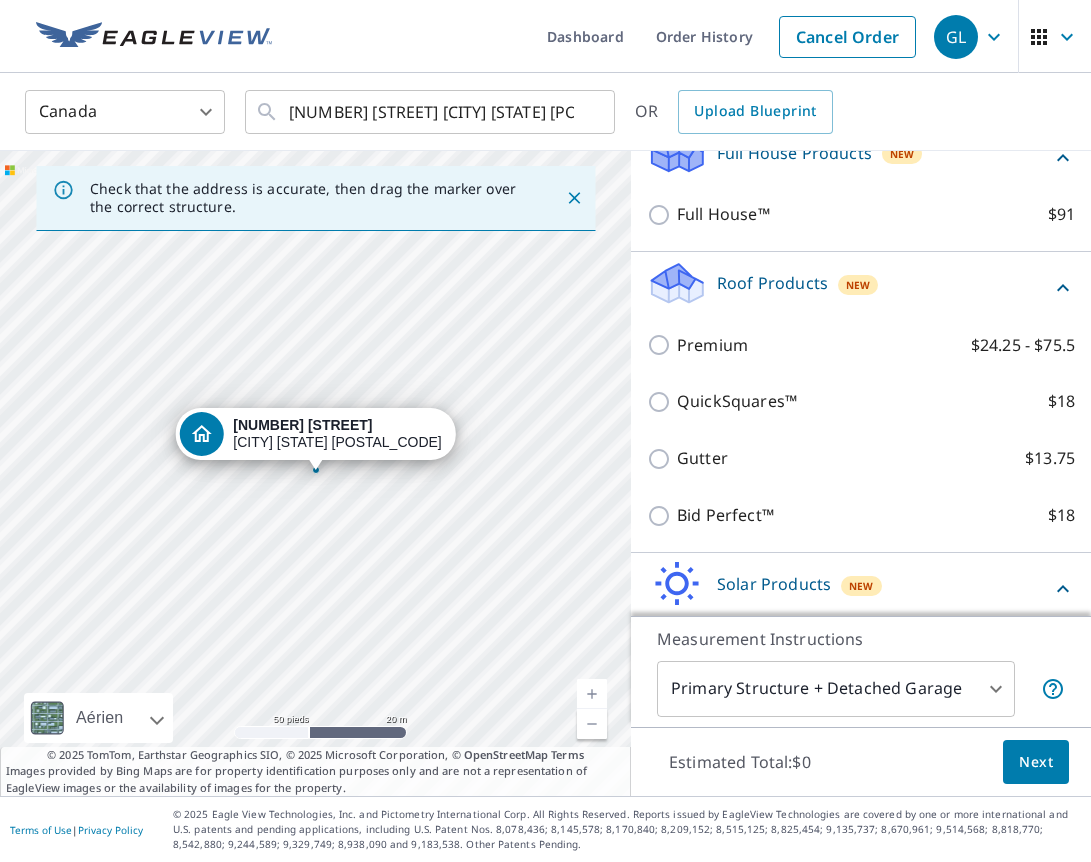 click on "Roof Products" at bounding box center (772, 283) 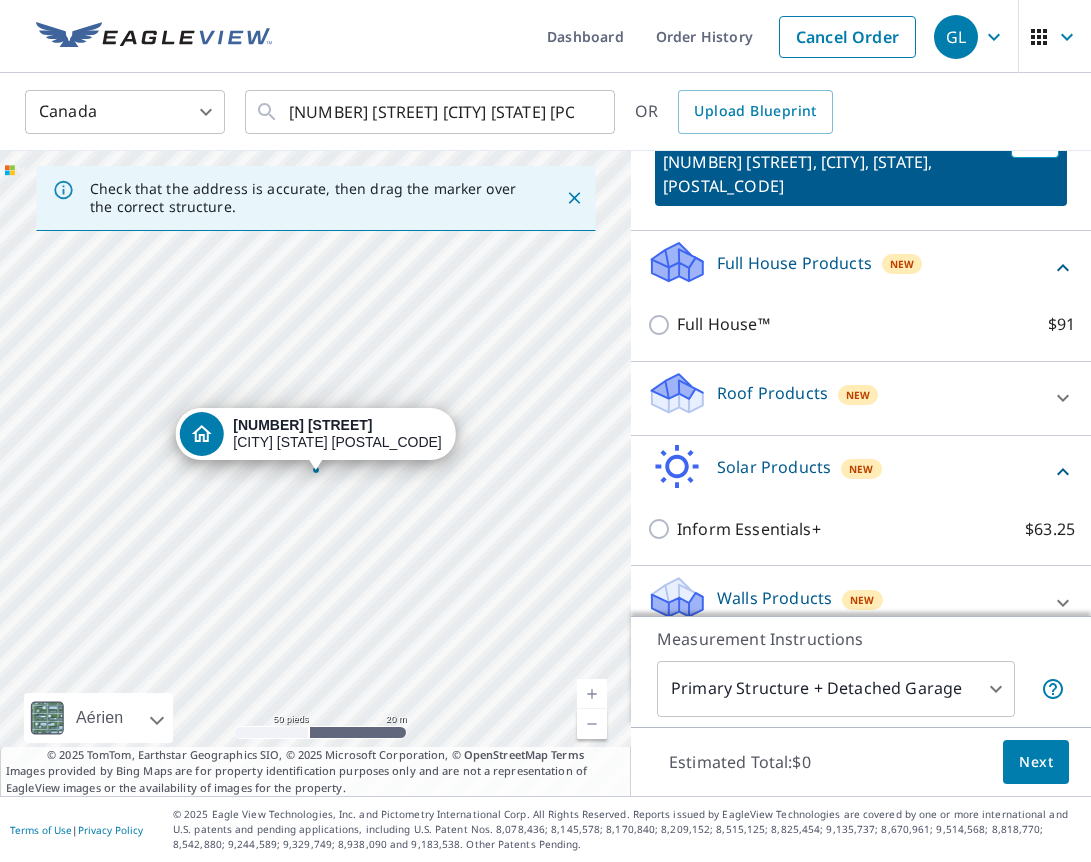 scroll, scrollTop: 148, scrollLeft: 0, axis: vertical 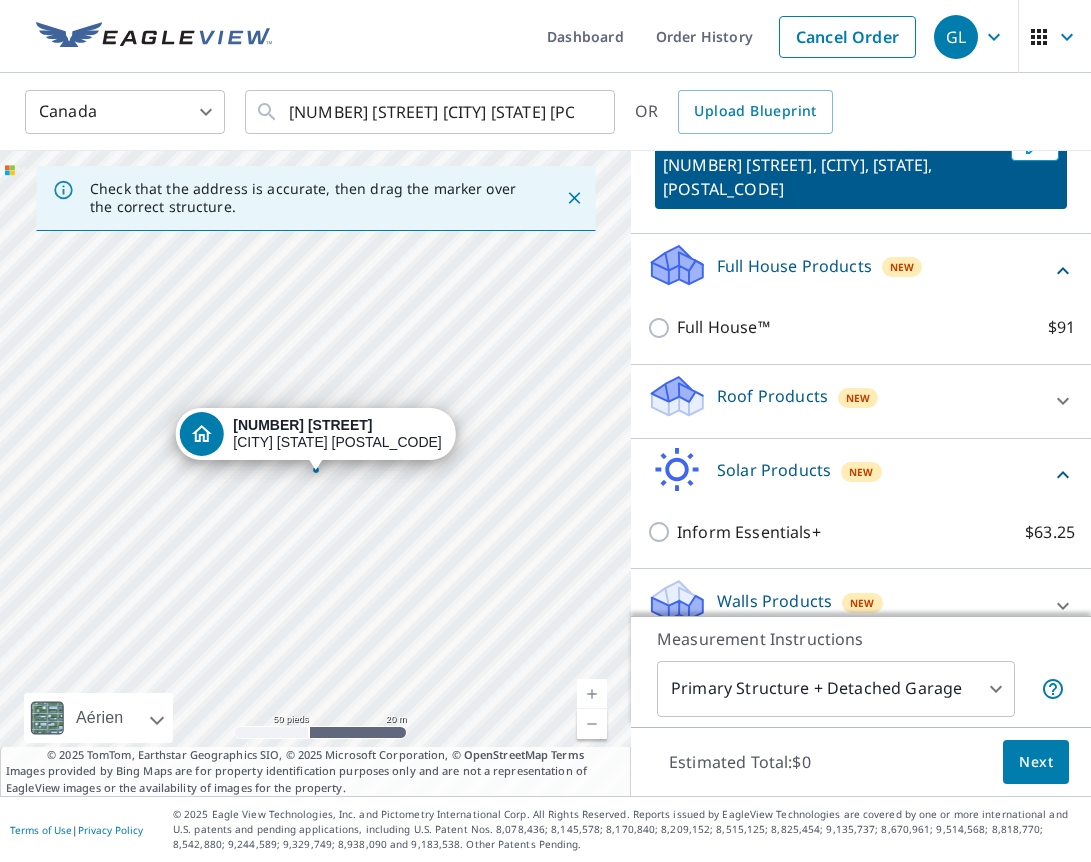 click on "Roof Products" at bounding box center [772, 396] 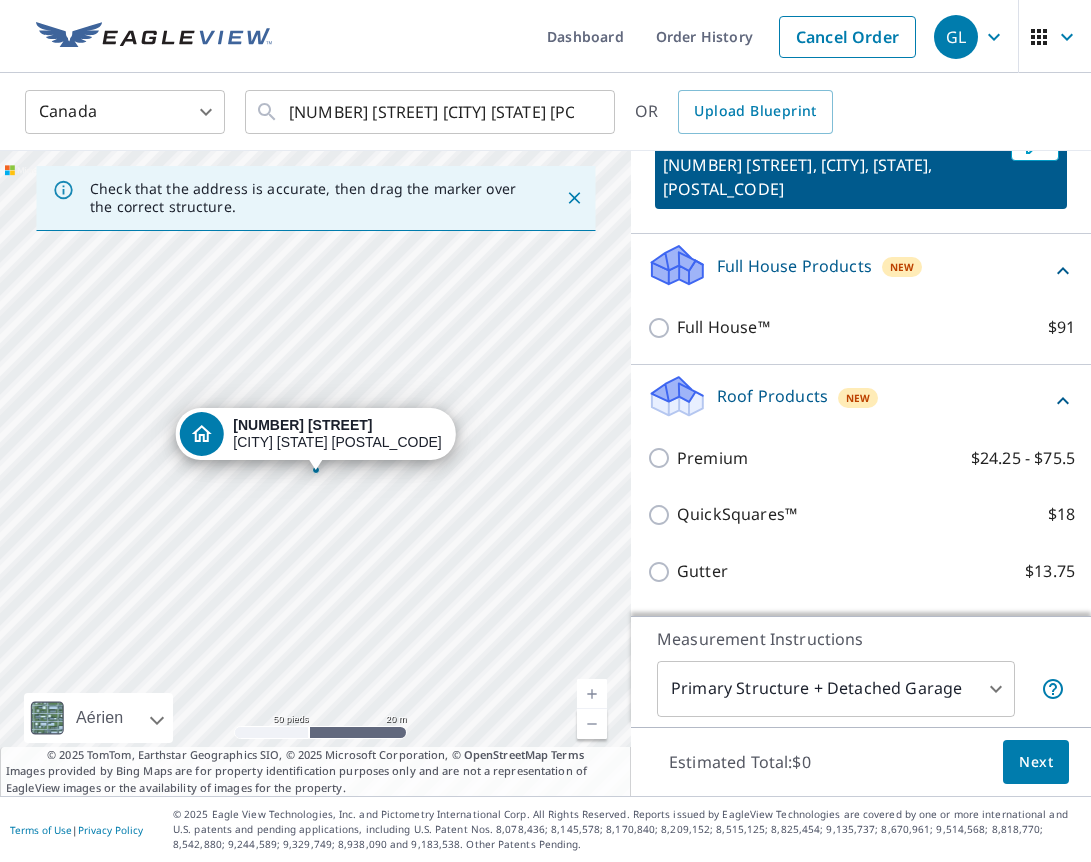 scroll, scrollTop: 232, scrollLeft: 0, axis: vertical 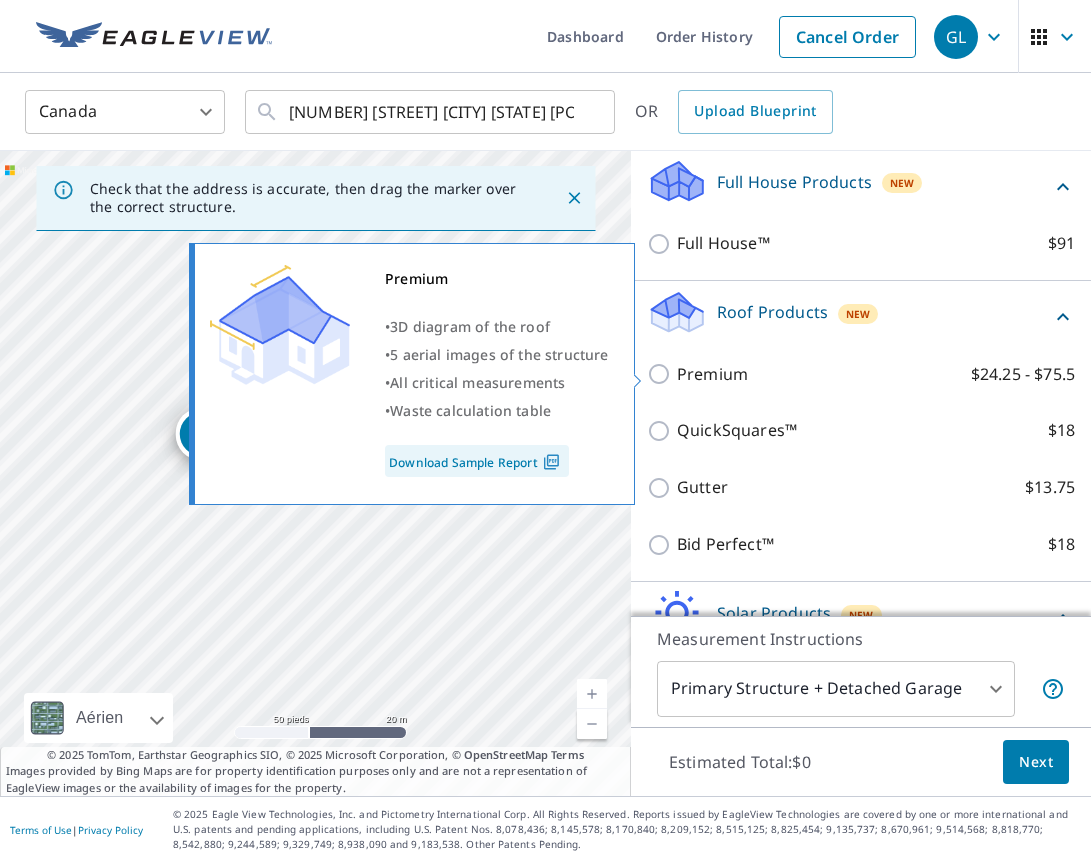click on "Premium $24.25 - $75.5" at bounding box center [662, 374] 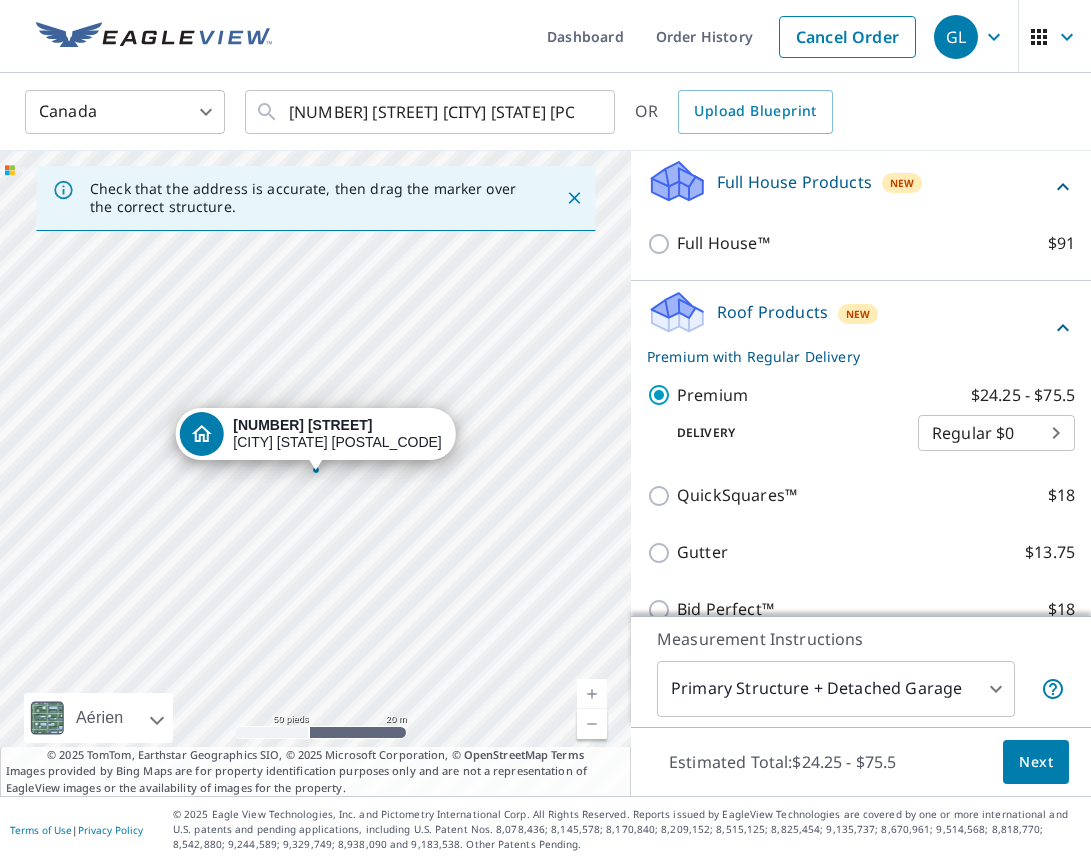 click on "GL GL
Dashboard Order History Cancel Order GL Canada CA ​ [NUMBER] [STREET] [CITY] [STATE] [POSTAL_CODE] ​ OR Upload Blueprint Check that the address is accurate, then drag the marker over the correct structure. [NUMBER] [STREET] [CITY] [STATE] [POSTAL_CODE] Aérien Route Carte routière standard Aérien Vue détaillée du dessus Libellés Libellés 50 pieds 20 m © 2025 TomTom, © 2025 Maxar, © 2025 Microsoft Corporation,  © OpenStreetMap Terms © 2025 TomTom, Earthstar Geographics SIO, © 2025 Microsoft Corporation, ©   OpenStreetMap   Terms Images provided by Bing Maps are for property identification purposes only and are not a representation of EagleView images or the availability of images for the property. PROPERTY TYPE Residential Commercial Multi-Family This is a complex BUILDING ID [NUMBER] [STREET], [CITY], [STATE], [POSTAL_CODE] Full House Products New Full House™ $91 Roof Products New Premium with Regular Delivery Premium $24.25 - $75.5 Delivery Regular $0 8 ​ QuickSquares™ $18 Gutter $13.75 $18 New" at bounding box center [545, 431] 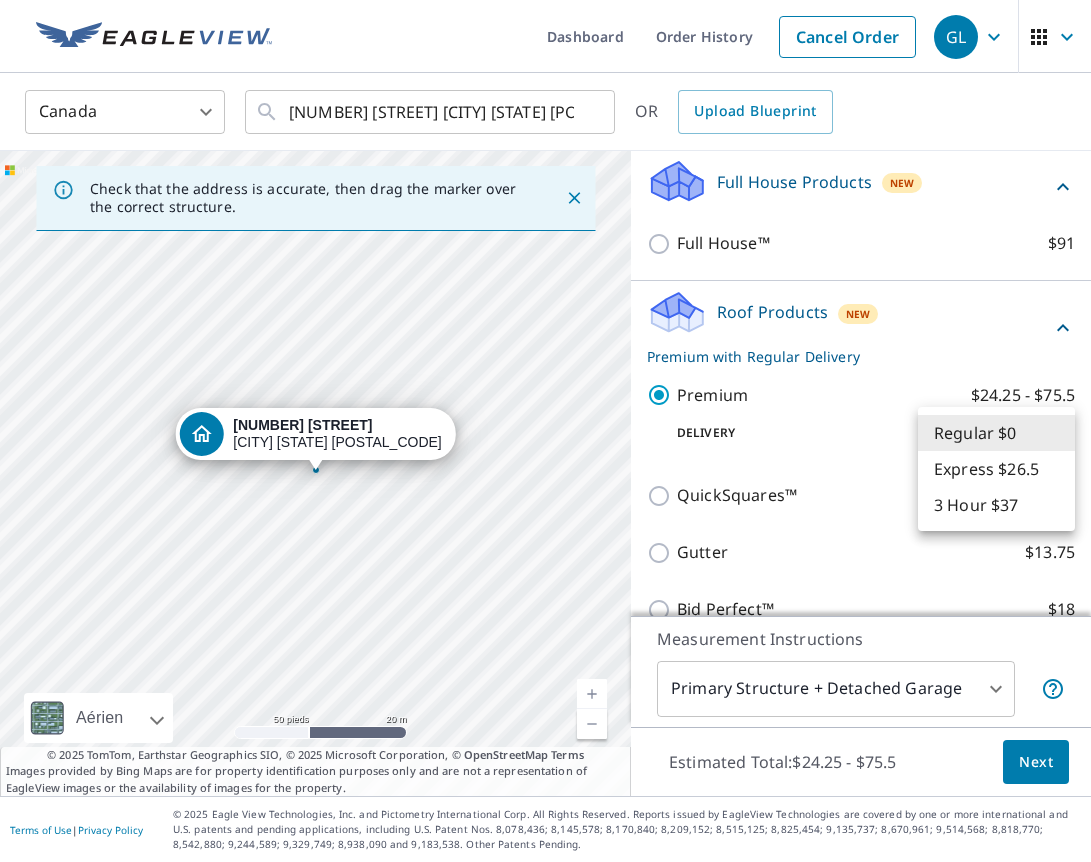 click at bounding box center (545, 431) 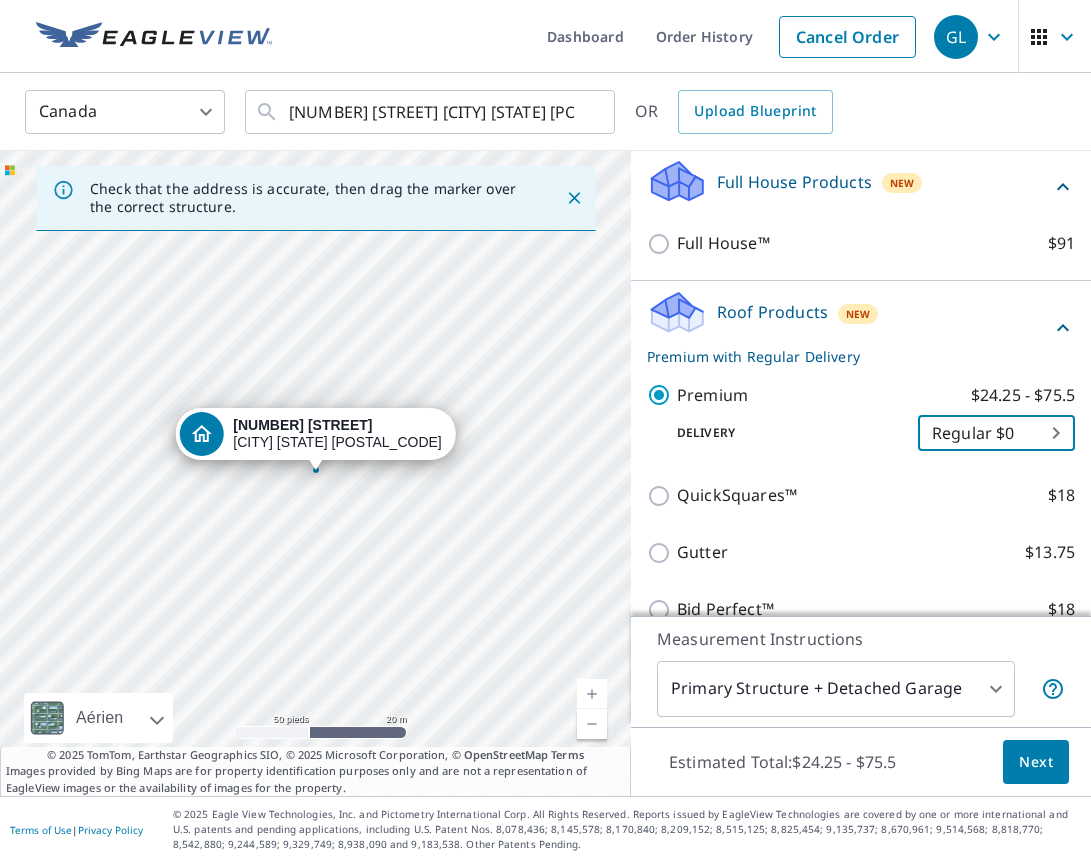 click on "Next" at bounding box center (1036, 762) 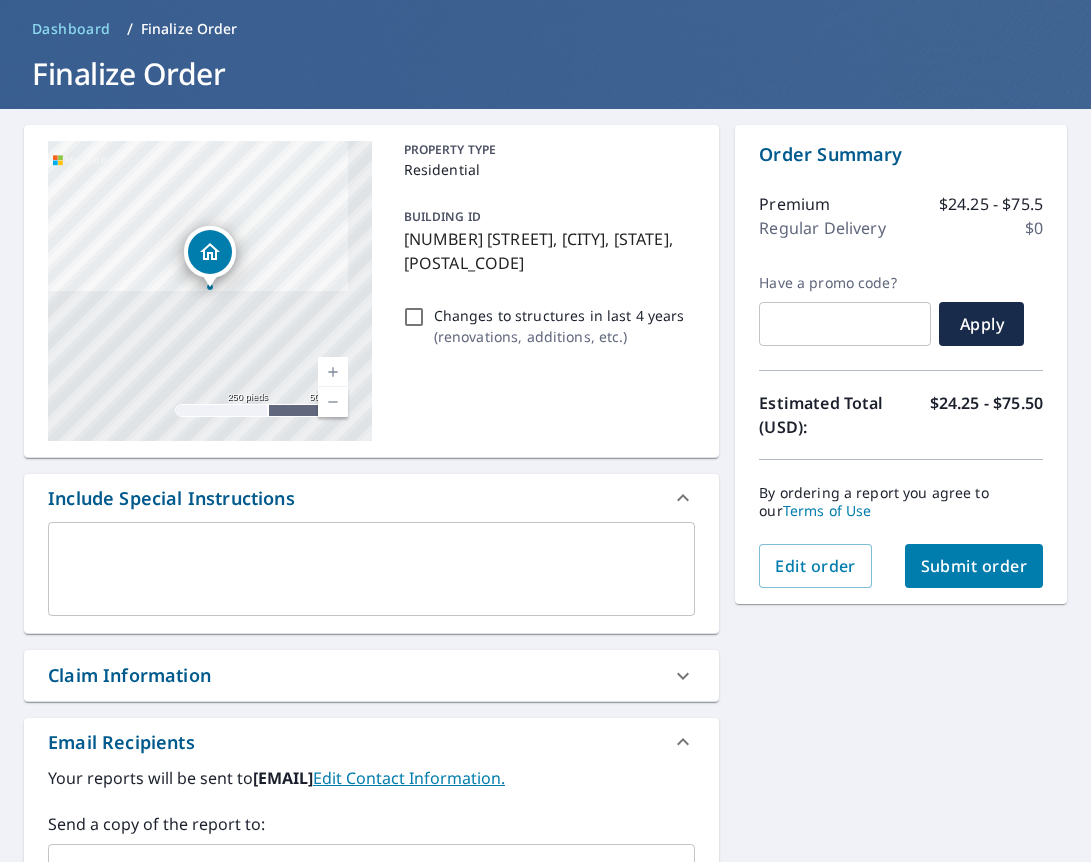 scroll, scrollTop: 61, scrollLeft: 0, axis: vertical 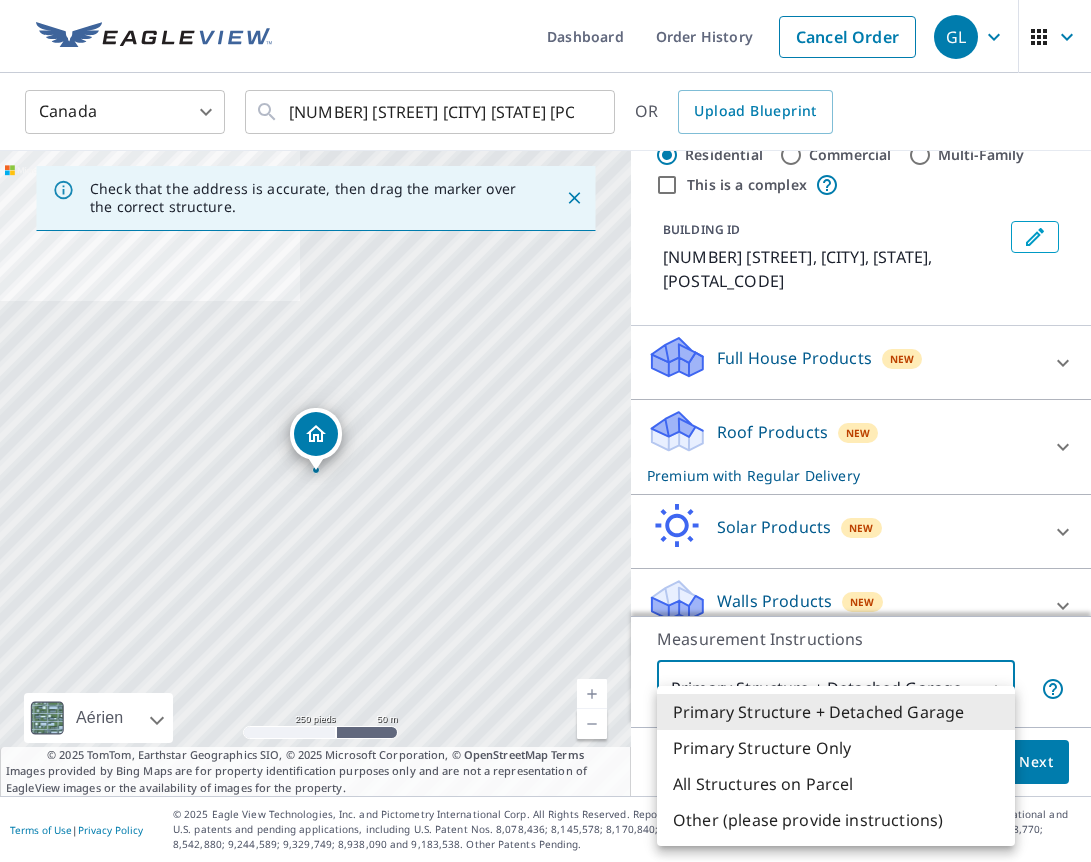 click on "GL GL
Dashboard Order History Cancel Order GL Canada CA ​ [NUMBER] [STREET] [CITY] [STATE] [POSTAL_CODE] ​ OR Upload Blueprint Check that the address is accurate, then drag the marker over the correct structure. [NUMBER] [STREET] [CITY] [STATE] [POSTAL_CODE] Aérien Route Carte routière standard Aérien Vue détaillée du dessus Libellés Libellés 250 pieds 50 m © 2025 TomTom, © 2025 Maxar, © 2025 Microsoft Corporation,  © OpenStreetMap Terms © 2025 TomTom, Earthstar Geographics SIO, © 2025 Microsoft Corporation, ©   OpenStreetMap   Terms Images provided by Bing Maps are for property identification purposes only and are not a representation of EagleView images or the availability of images for the property. PROPERTY TYPE Residential Commercial Multi-Family This is a complex BUILDING ID [NUMBER] [STREET], [CITY], [STATE], [POSTAL_CODE] Full House Products New Full House™ $91 Roof Products New Premium with Regular Delivery Premium $24.25 - $75.5 Delivery Regular $0 8 ​ QuickSquares™ $18 Gutter $13.75 $18 1" at bounding box center [545, 431] 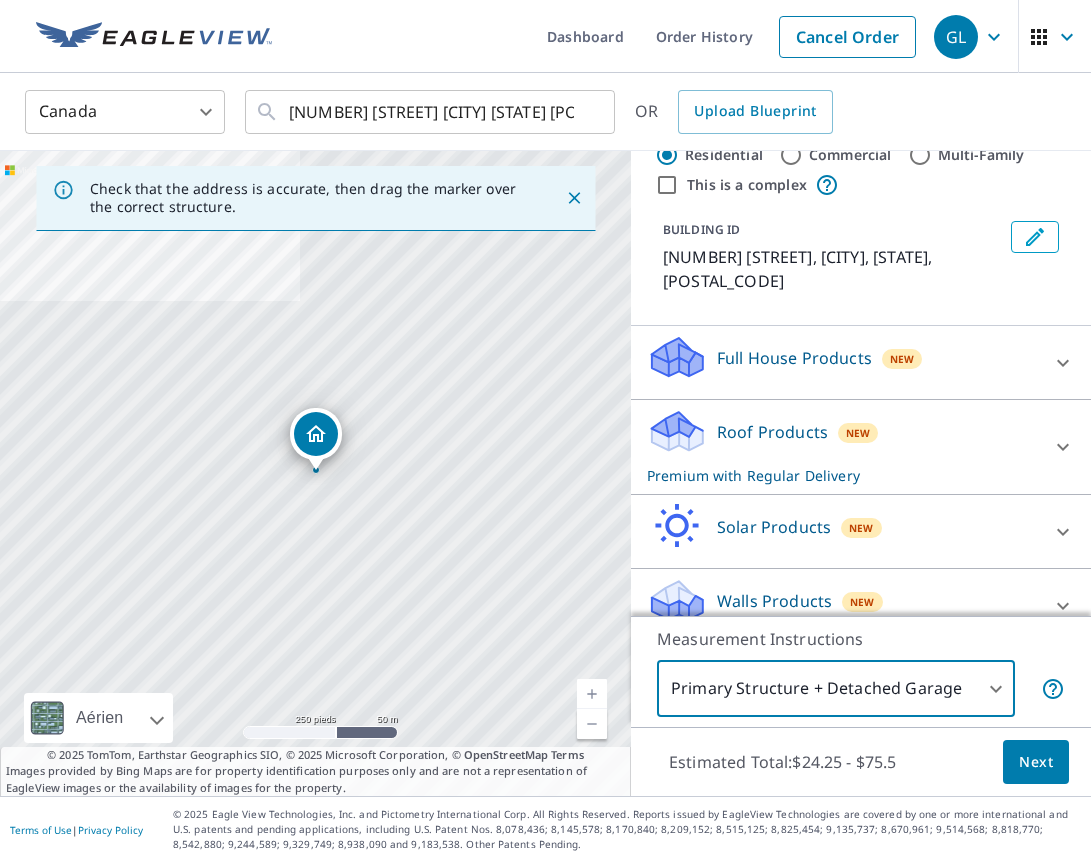 click on "GL GL
Dashboard Order History Cancel Order GL Canada CA ​ [NUMBER] [STREET] [CITY] [STATE] [POSTAL_CODE] ​ OR Upload Blueprint Check that the address is accurate, then drag the marker over the correct structure. [NUMBER] [STREET] [CITY] [STATE] [POSTAL_CODE] Aérien Route Carte routière standard Aérien Vue détaillée du dessus Libellés Libellés 250 pieds 50 m © 2025 TomTom, © 2025 Maxar, © 2025 Microsoft Corporation,  © OpenStreetMap Terms © 2025 TomTom, Earthstar Geographics SIO, © 2025 Microsoft Corporation, ©   OpenStreetMap   Terms Images provided by Bing Maps are for property identification purposes only and are not a representation of EagleView images or the availability of images for the property. PROPERTY TYPE Residential Commercial Multi-Family This is a complex BUILDING ID [NUMBER] [STREET], [CITY], [STATE], [POSTAL_CODE] Full House Products New Full House™ $91 Roof Products New Premium with Regular Delivery Premium $24.25 - $75.5 Delivery Regular $0 8 ​ QuickSquares™ $18 Gutter $13.75 $18 1" at bounding box center (545, 431) 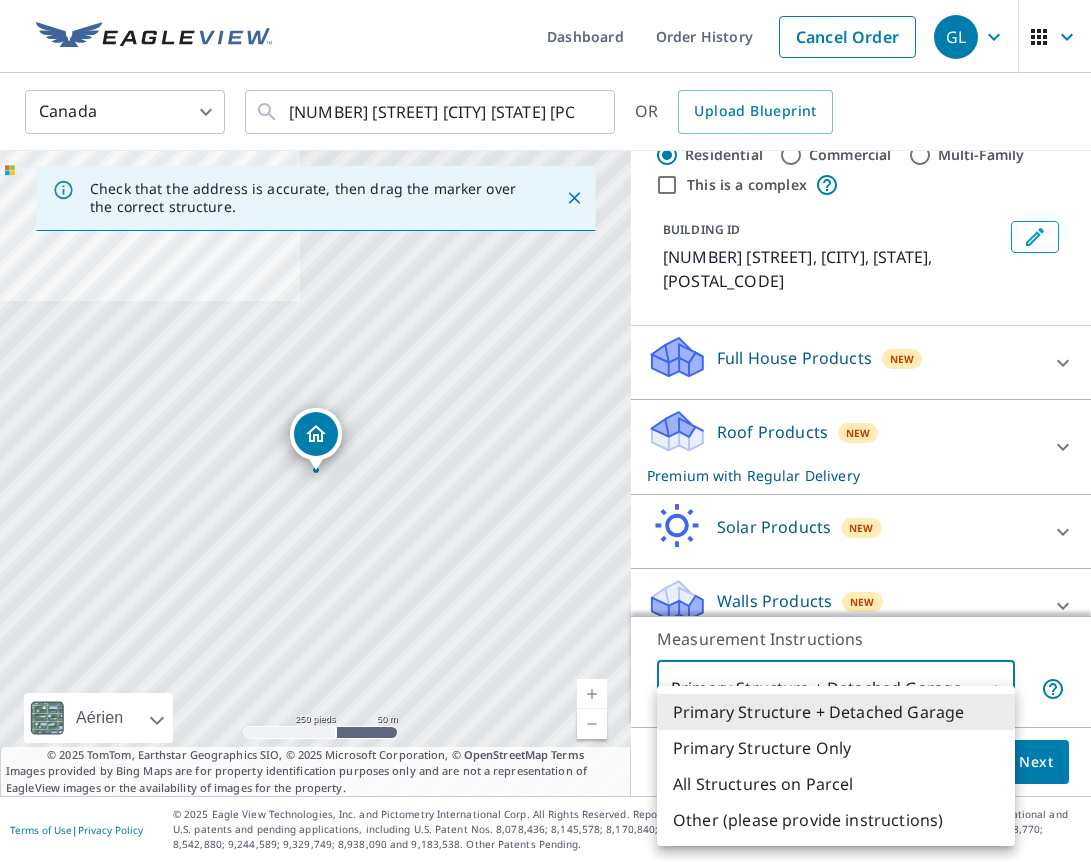 click at bounding box center [545, 431] 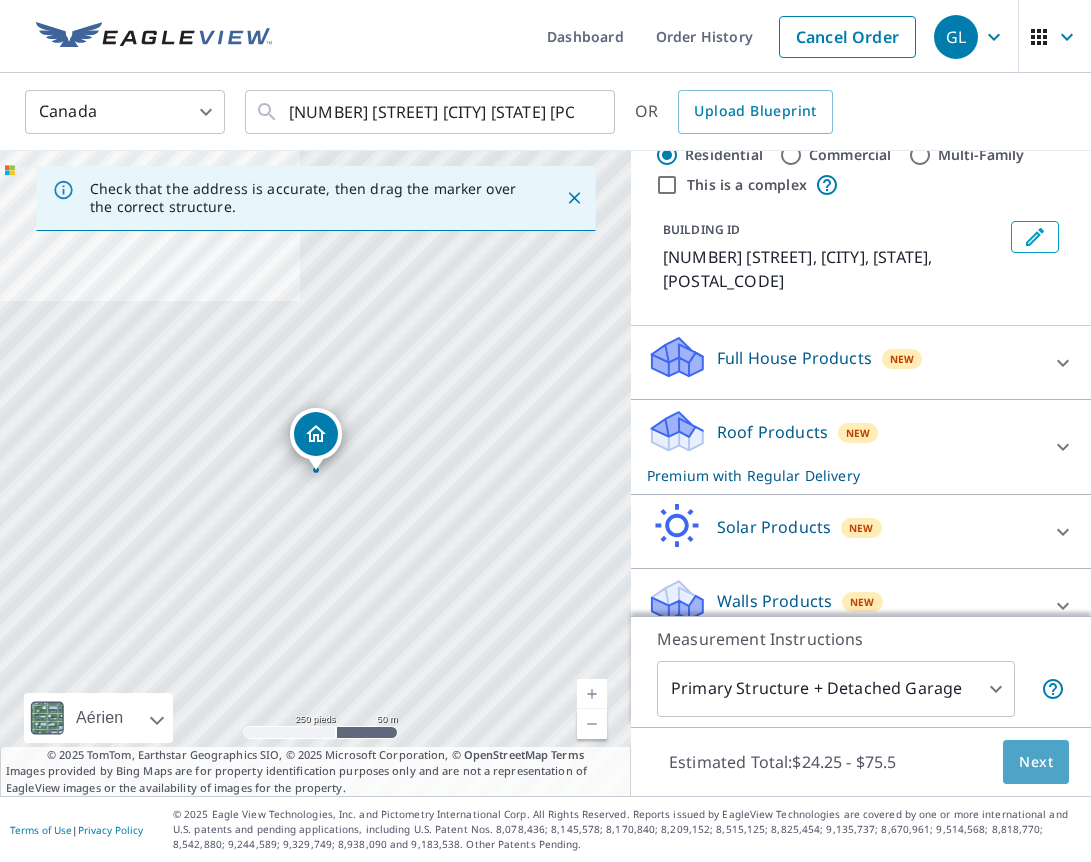 click on "Next" at bounding box center [1036, 762] 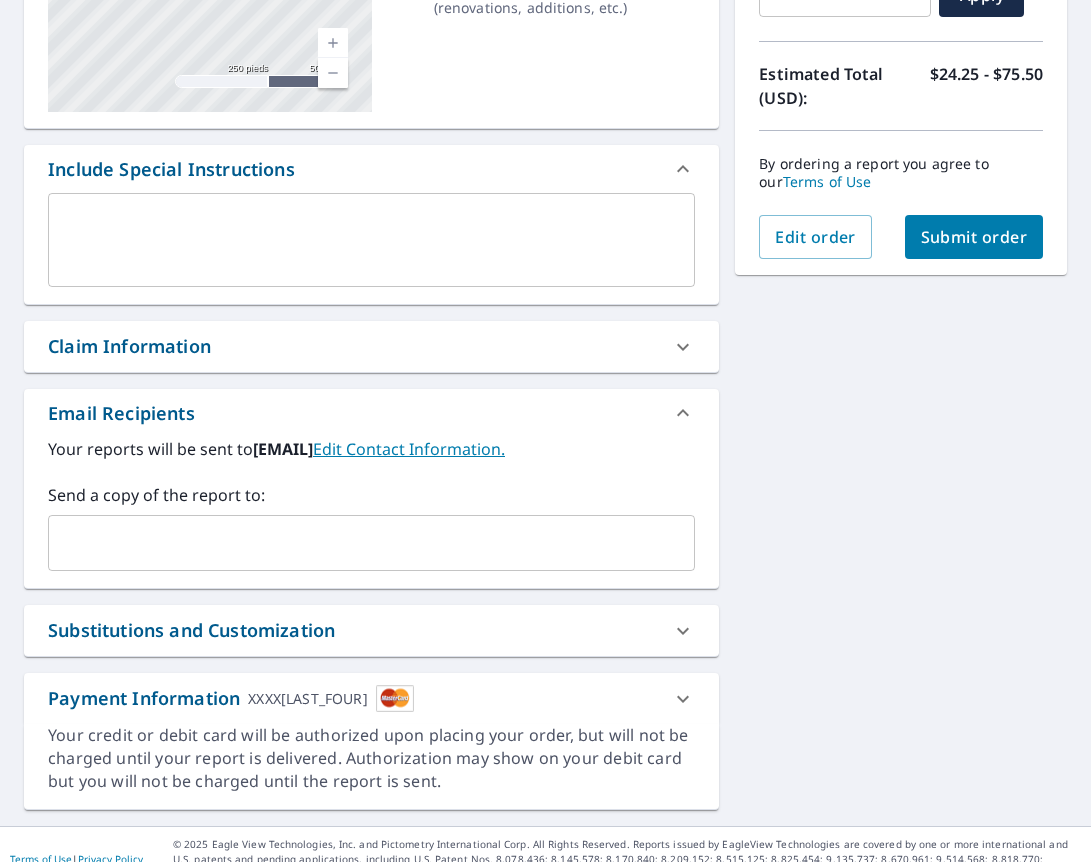 scroll, scrollTop: 435, scrollLeft: 0, axis: vertical 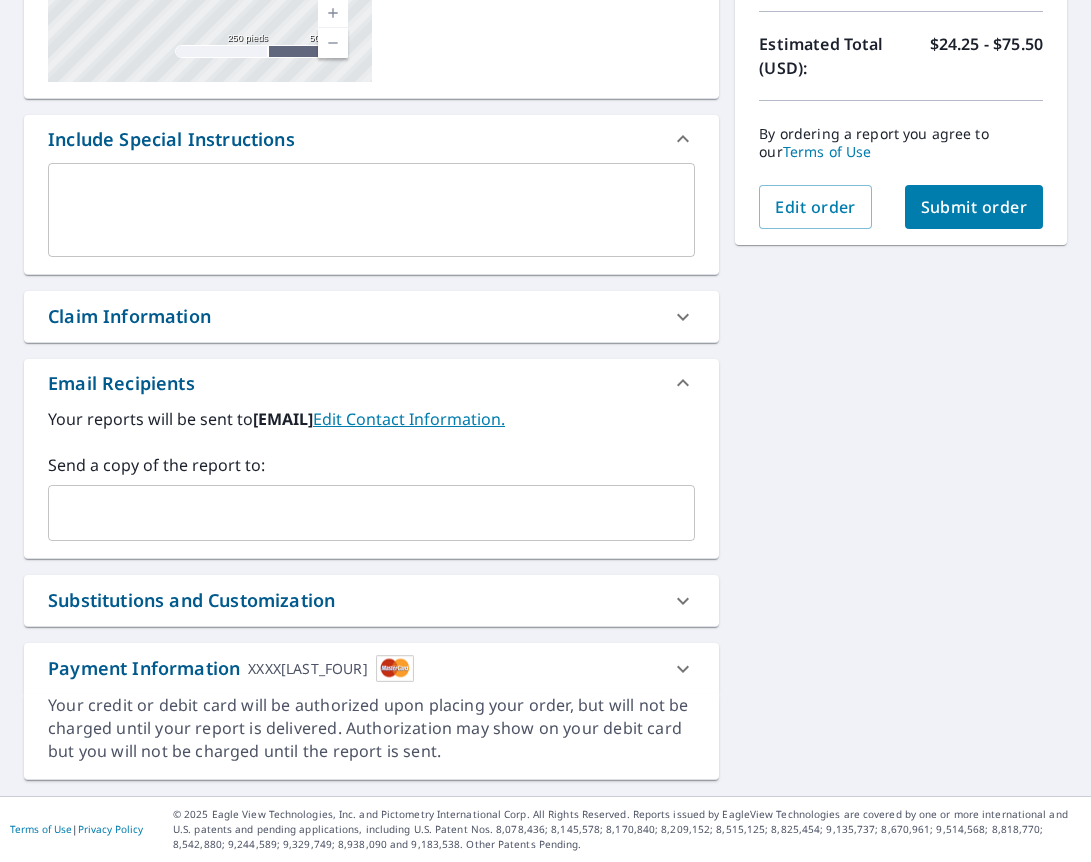 click on "Payment Information XXXX[LAST_FOUR]" at bounding box center [353, 668] 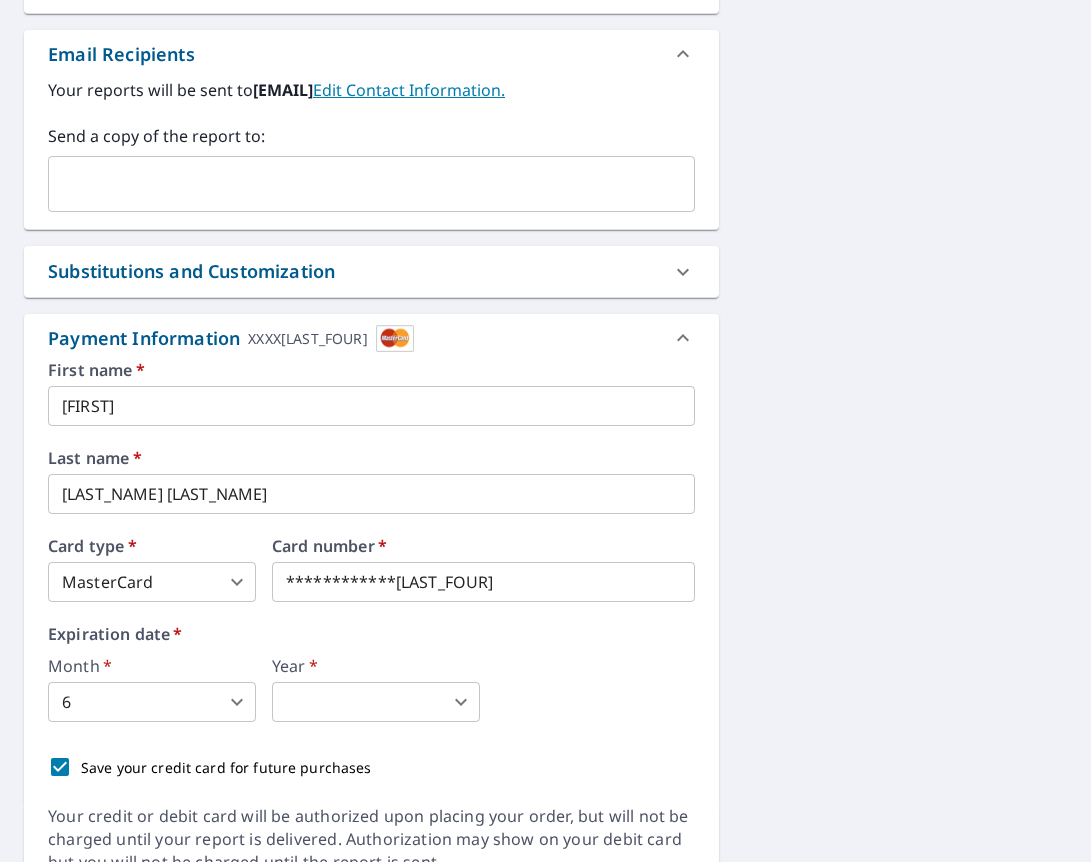 scroll, scrollTop: 763, scrollLeft: 0, axis: vertical 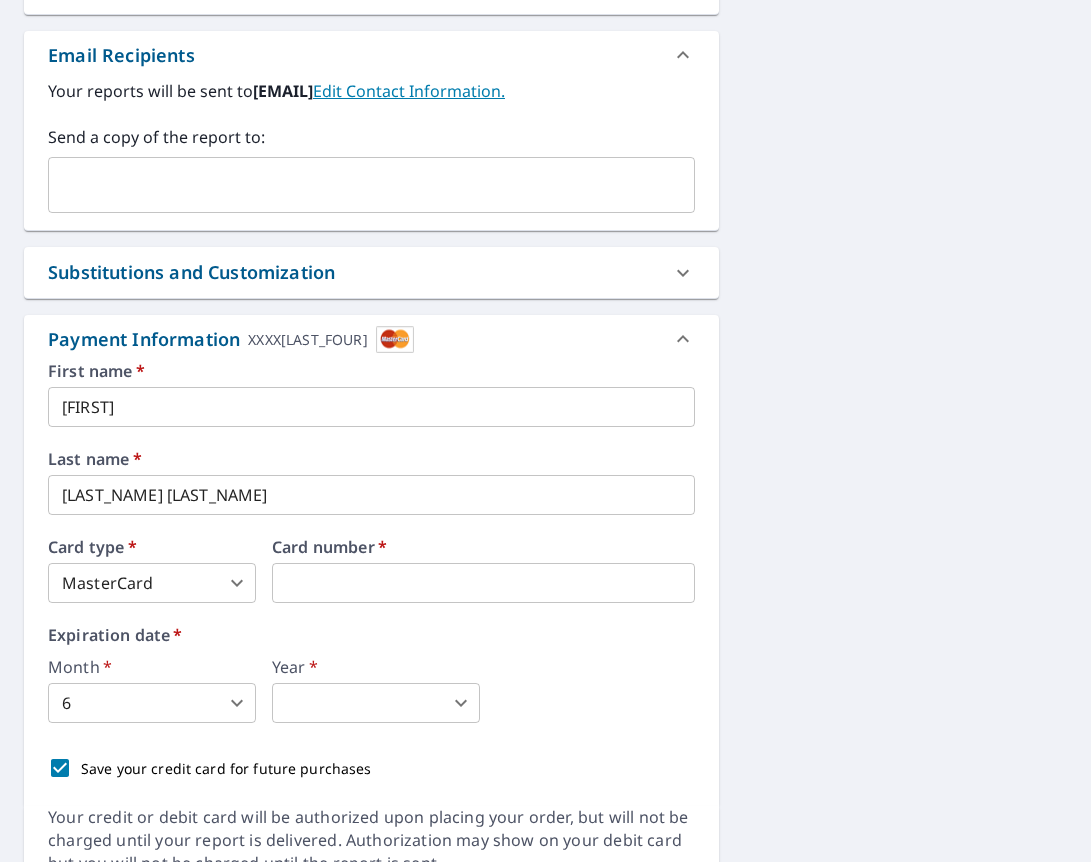 drag, startPoint x: 449, startPoint y: 584, endPoint x: 229, endPoint y: 570, distance: 220.445 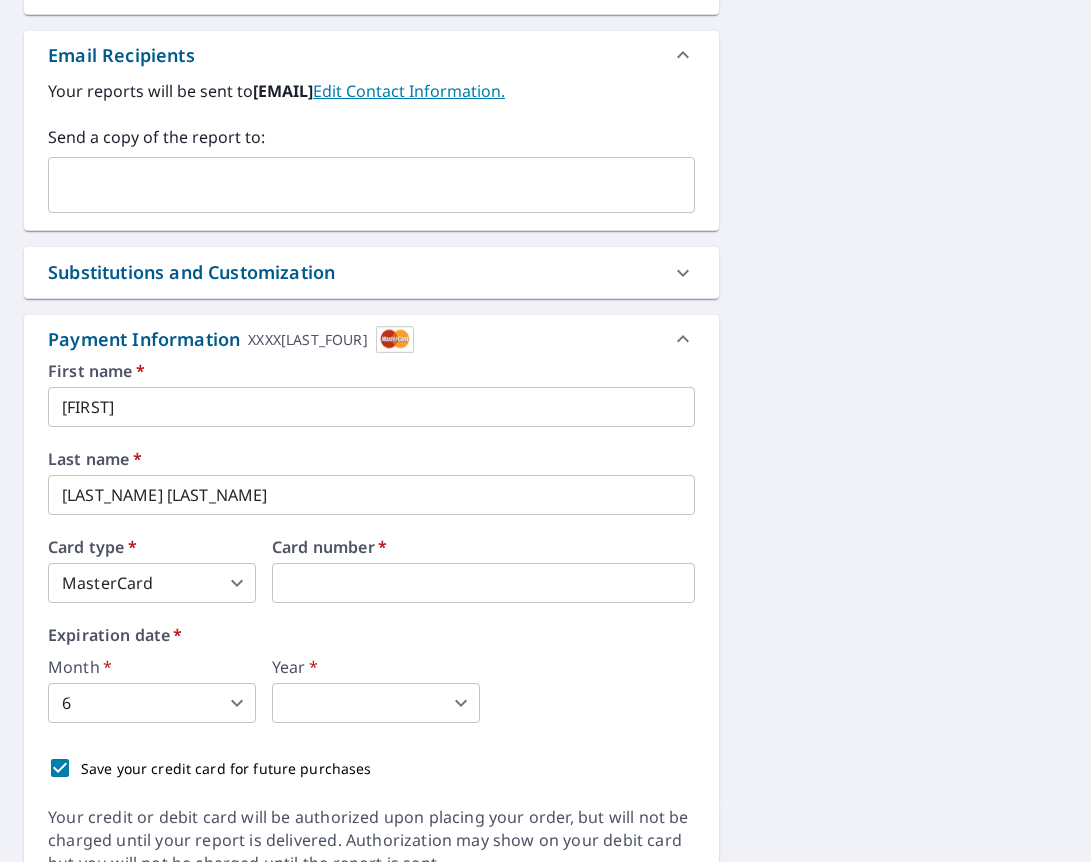 click on "GL GL
Dashboard Order History Cancel Order GL Dashboard / Finalize Order Finalize Order [NUMBER] [STREET] [CITY] [STATE] [POSTAL_CODE] Aérien Route Carte routière standard Aérien Vue détaillée du dessus Libellés Libellés 250 pieds 50 m © 2025 TomTom, © 2025 Maxar, © 2025 Microsoft Corporation,  © OpenStreetMap Terms PROPERTY TYPE Residential BUILDING ID [NUMBER] [STREET], [CITY], [STATE], [POSTAL_CODE] Changes to structures in last 4 years ( renovations, additions, etc. ) Include Special Instructions x ​ Claim Information Claim number ​ Claim information ​ PO number ​ Date of loss ​ Cat ID ​ Email Recipients Your reports will be sent to  [EMAIL].  Edit Contact Information. Send a copy of the report to: ​ Substitutions and Customization Roof measurement report substitutions If a Premium Report is unavailable send me an Extended Coverage 3D Report: Yes No Ask If an Extended Coverage 3D Report is unavailable send me an Extended Coverage 2D Report: Yes No Ask Yes No Ask DXF RXF XML XXXX[LAST_FOUR]" at bounding box center (545, 431) 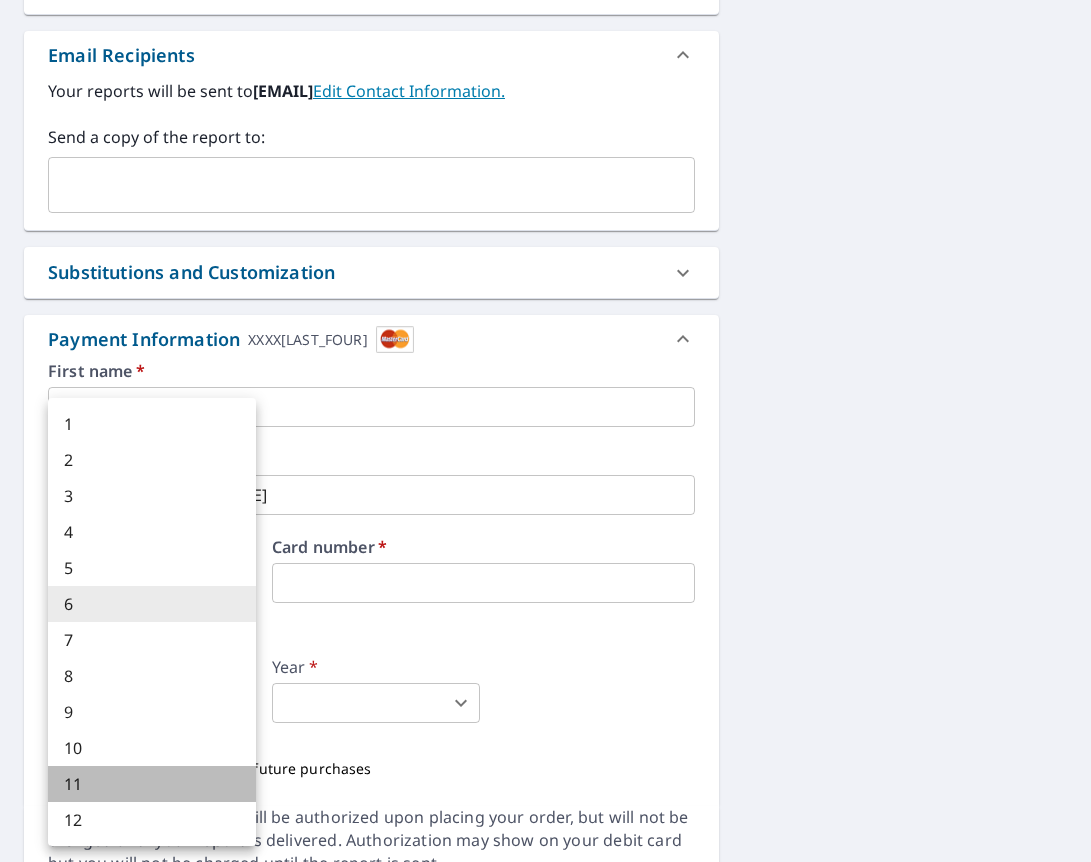 click on "11" at bounding box center (152, 784) 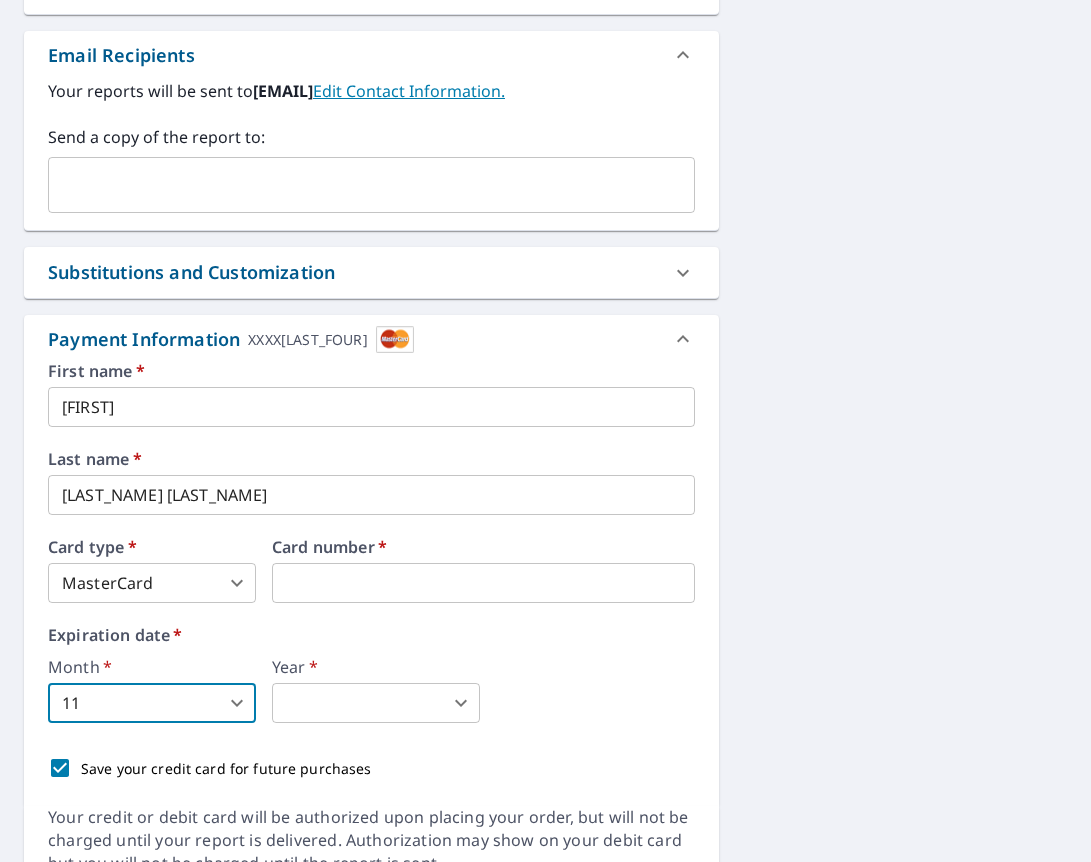 click on "GL GL
Dashboard Order History Cancel Order GL Dashboard / Finalize Order Finalize Order [NUMBER] [STREET] [CITY] [STATE] [POSTAL_CODE] Aérien Route Carte routière standard Aérien Vue détaillée du dessus Libellés Libellés 250 pieds 50 m © 2025 TomTom, © 2025 Maxar, © 2025 Microsoft Corporation,  © OpenStreetMap Terms PROPERTY TYPE Residential BUILDING ID [NUMBER] [STREET], [CITY], [STATE], [POSTAL_CODE] Changes to structures in last 4 years ( renovations, additions, etc. ) Include Special Instructions x ​ Claim Information Claim number ​ Claim information ​ PO number ​ Date of loss ​ Cat ID ​ Email Recipients Your reports will be sent to  [EMAIL].  Edit Contact Information. Send a copy of the report to: ​ Substitutions and Customization Roof measurement report substitutions If a Premium Report is unavailable send me an Extended Coverage 3D Report: Yes No Ask If an Extended Coverage 3D Report is unavailable send me an Extended Coverage 2D Report: Yes No Ask Yes No Ask DXF RXF XML XXXX[LAST_FOUR]" at bounding box center (545, 431) 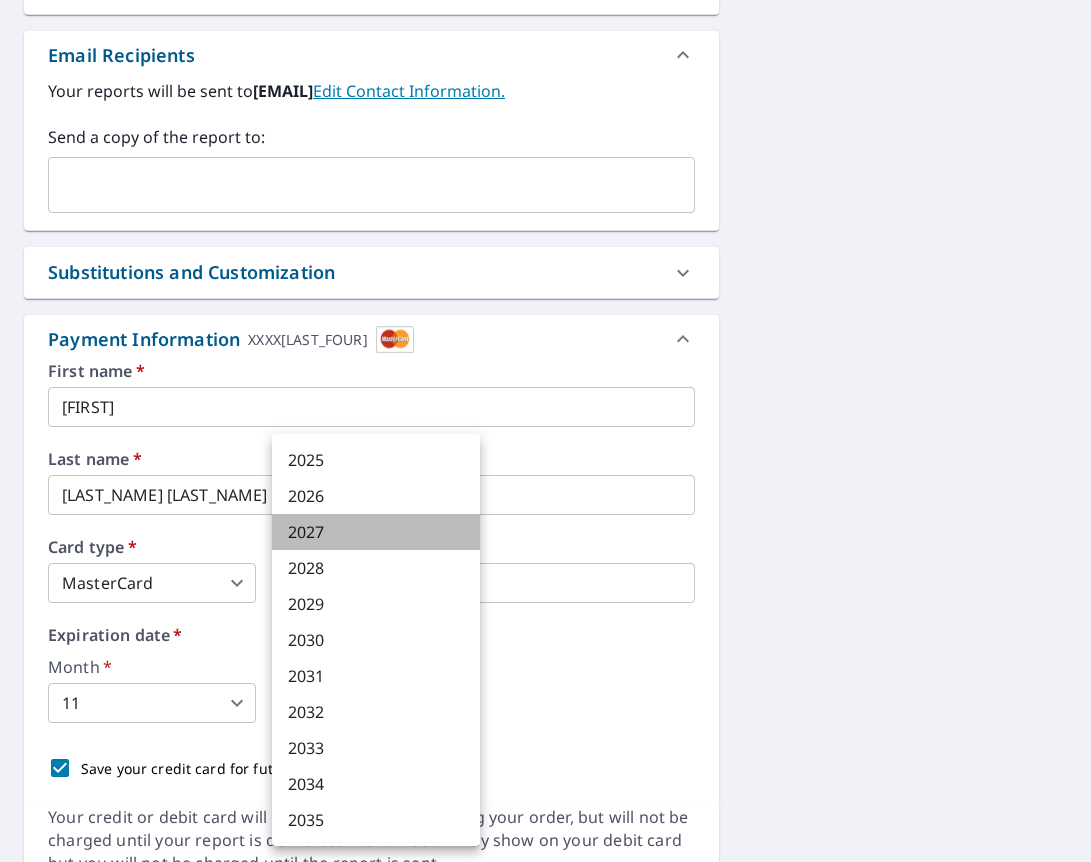click on "2027" at bounding box center (376, 532) 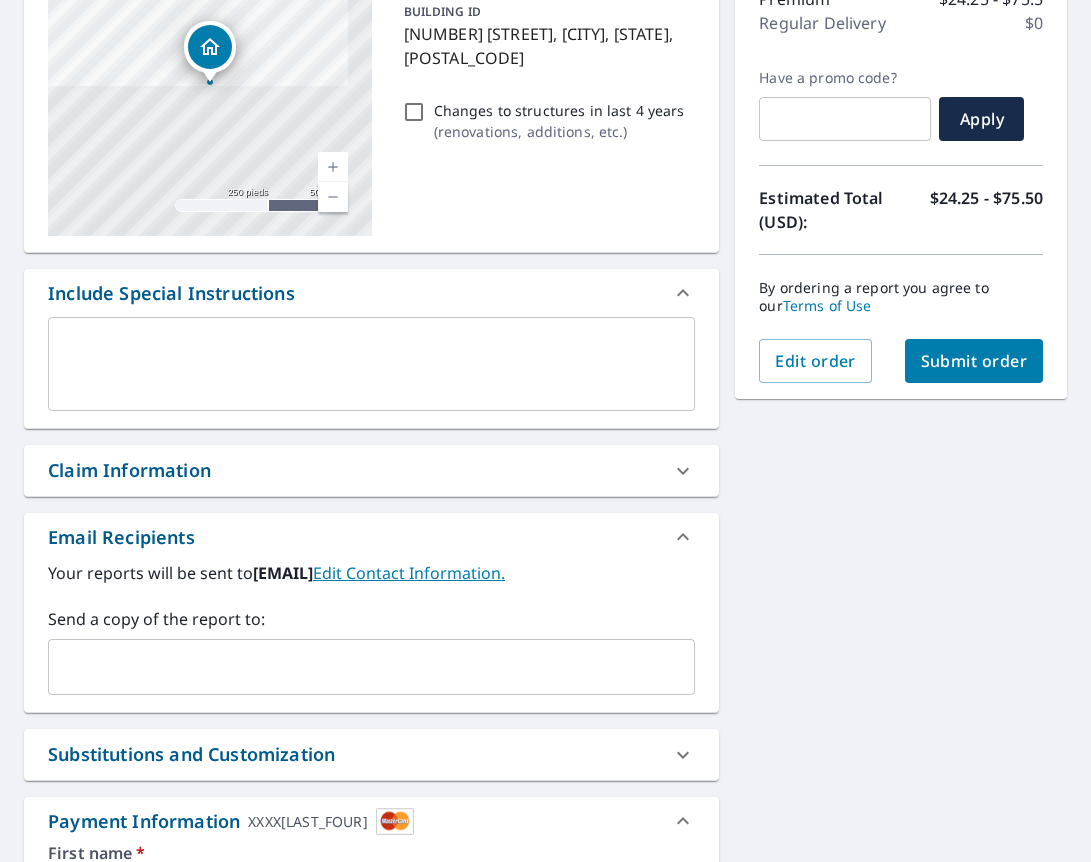scroll, scrollTop: 87, scrollLeft: 0, axis: vertical 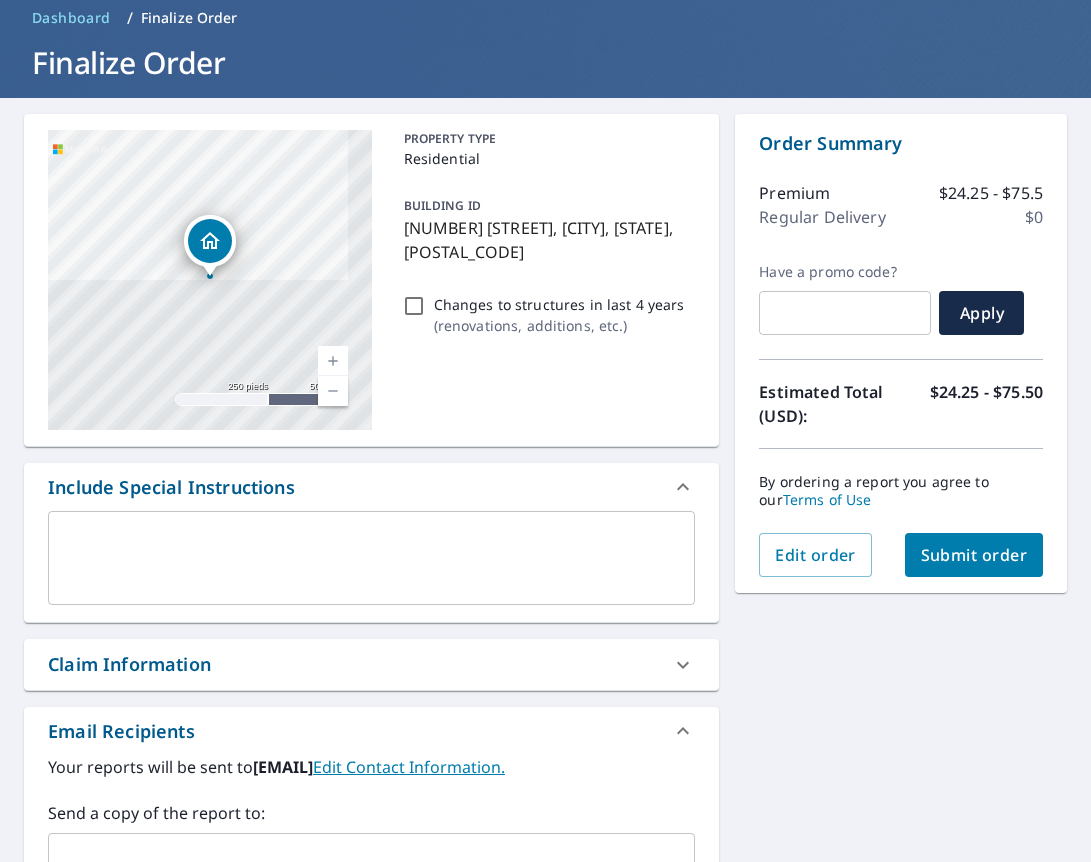 click on "Submit order" at bounding box center (974, 555) 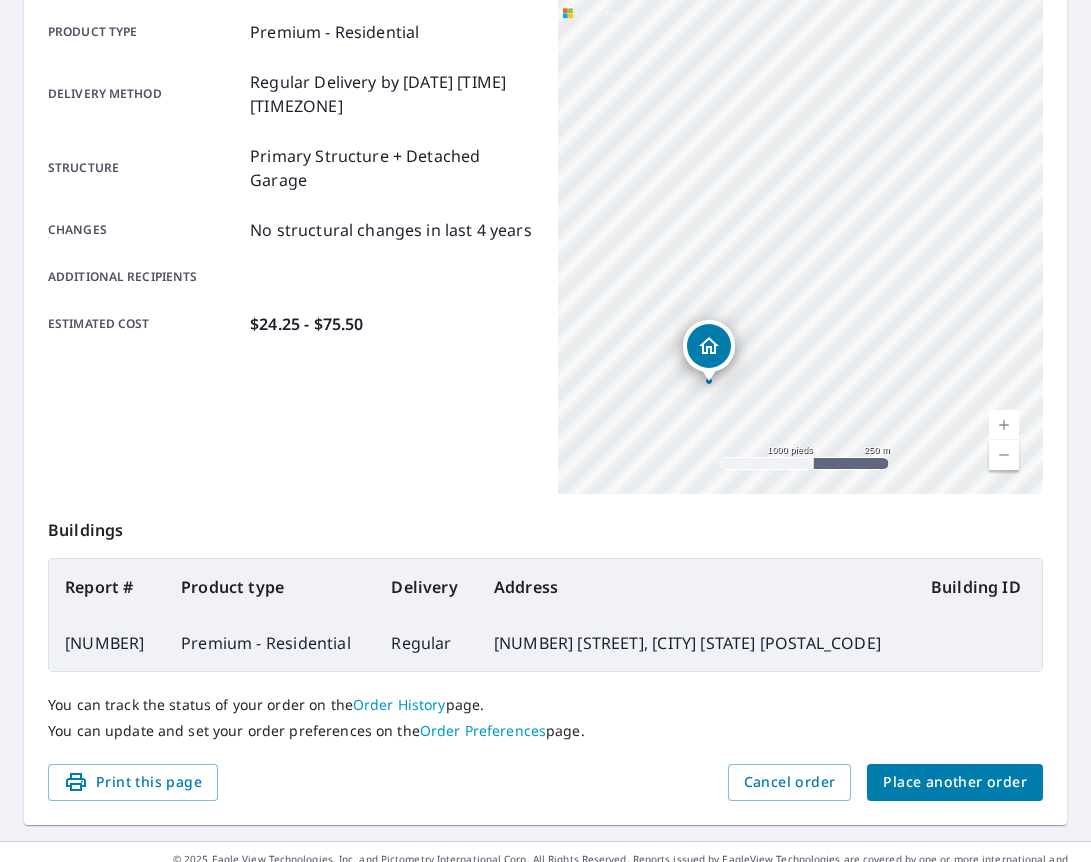 scroll, scrollTop: 330, scrollLeft: 0, axis: vertical 